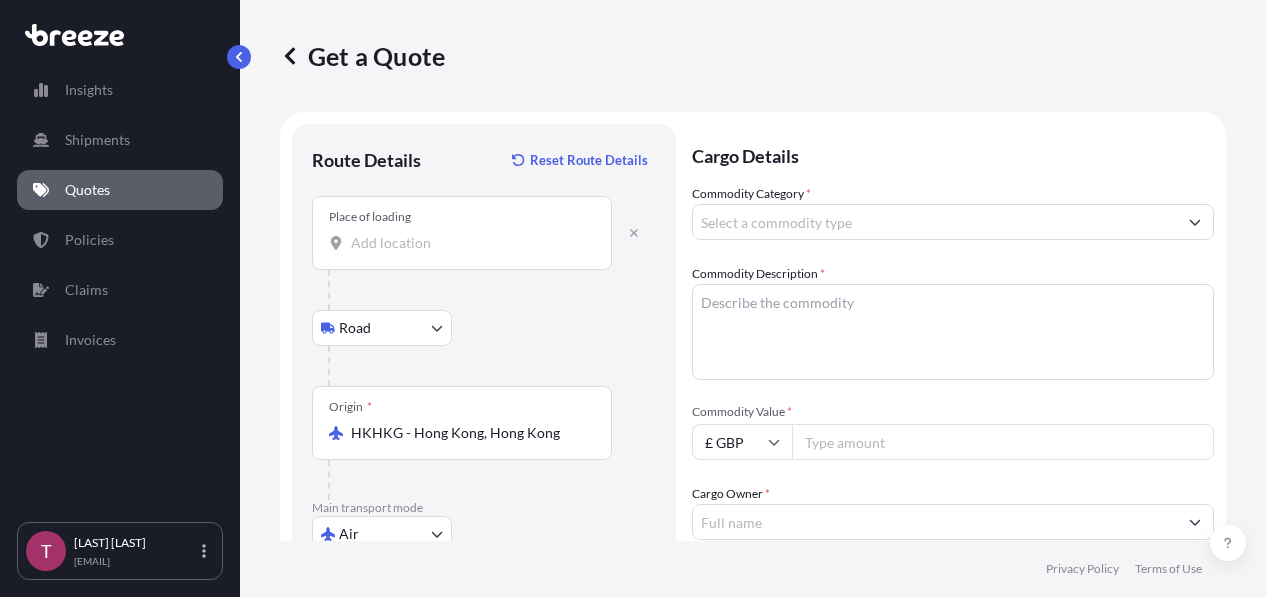 select on "Road" 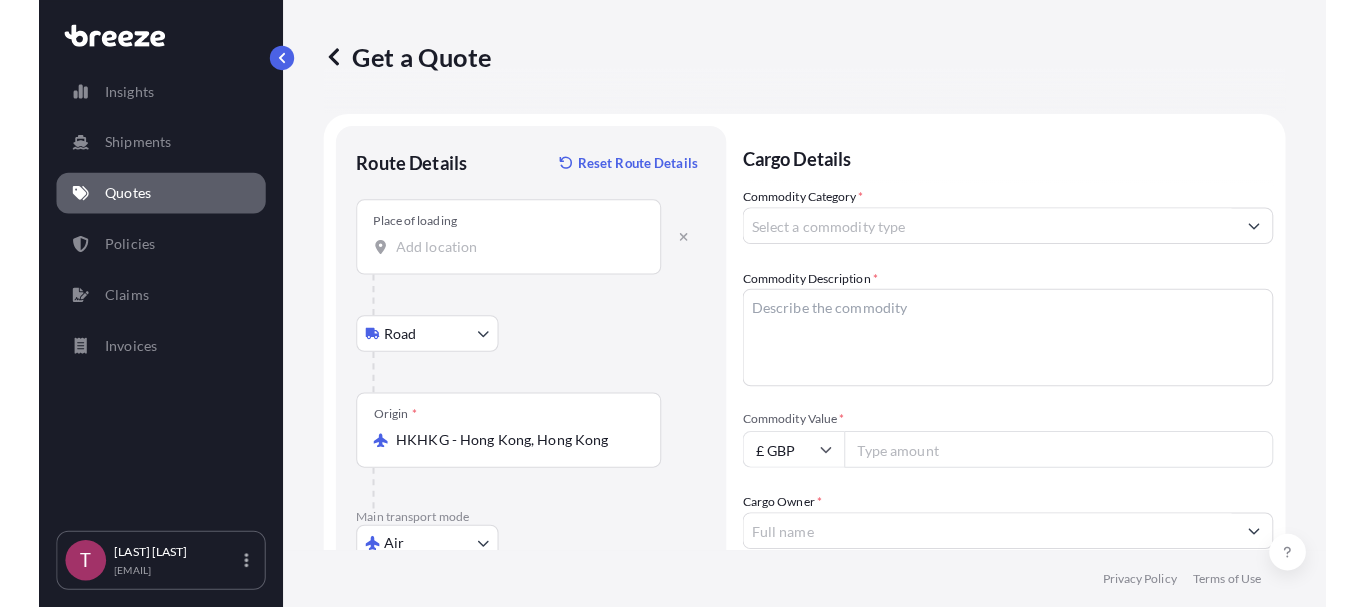 scroll, scrollTop: 0, scrollLeft: 0, axis: both 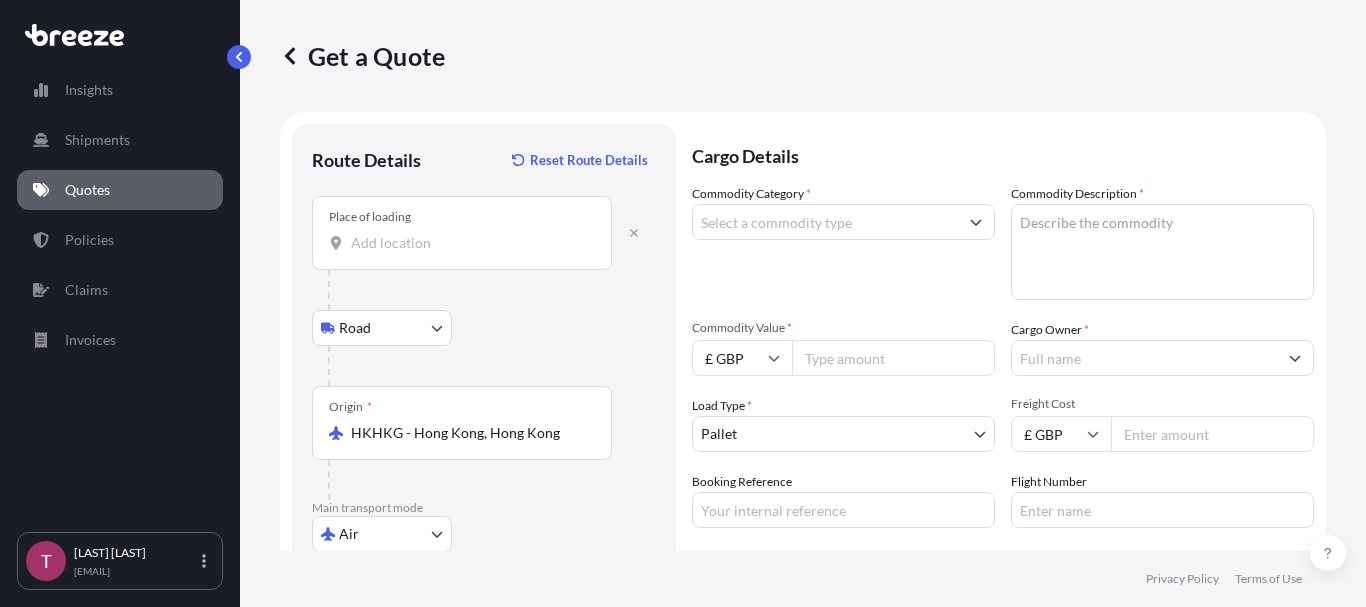 click on "Place of loading" at bounding box center [469, 243] 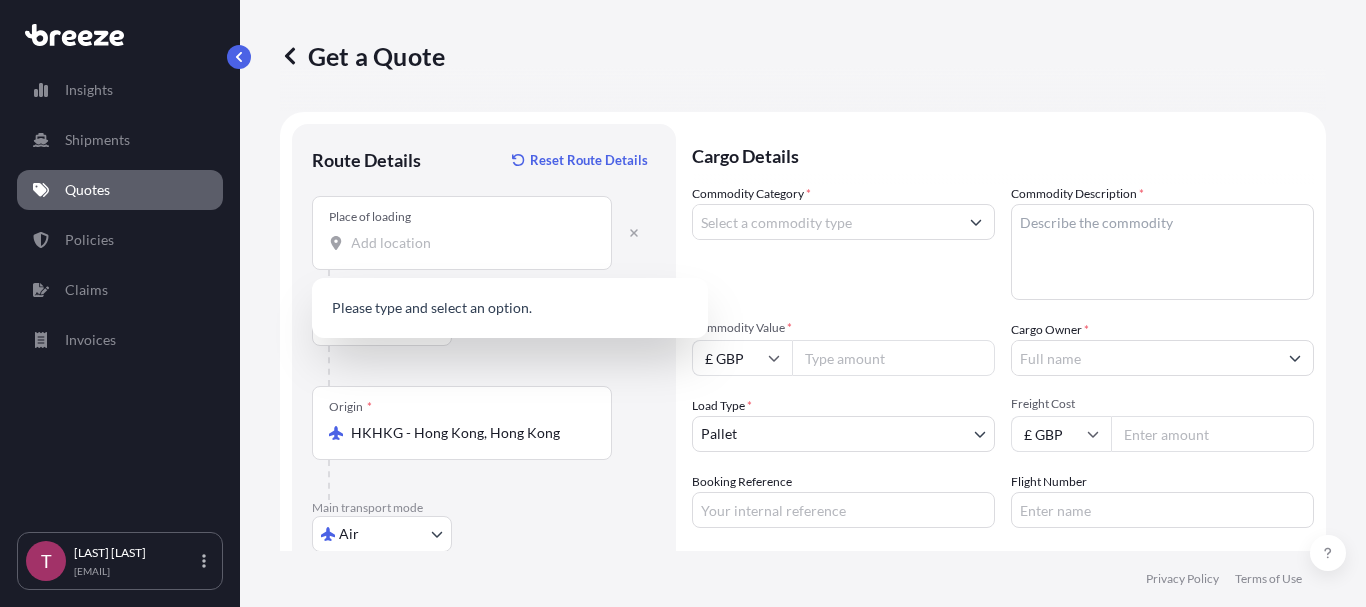 click at bounding box center (492, 366) 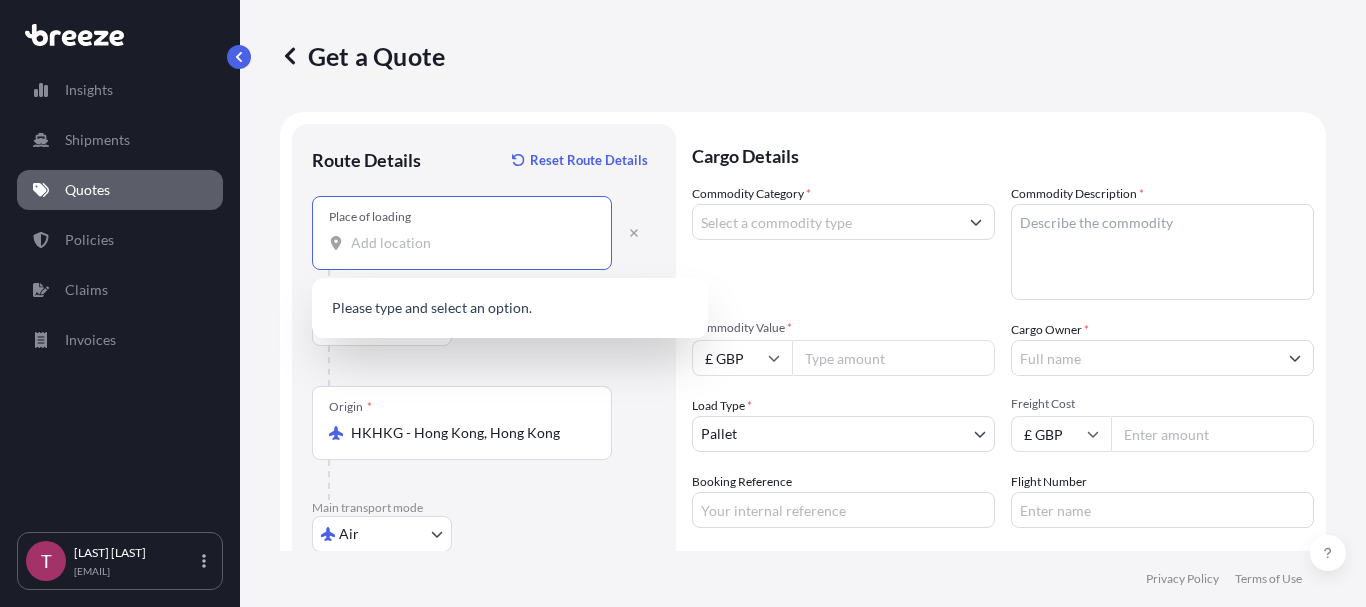 click on "Place of loading" at bounding box center [469, 243] 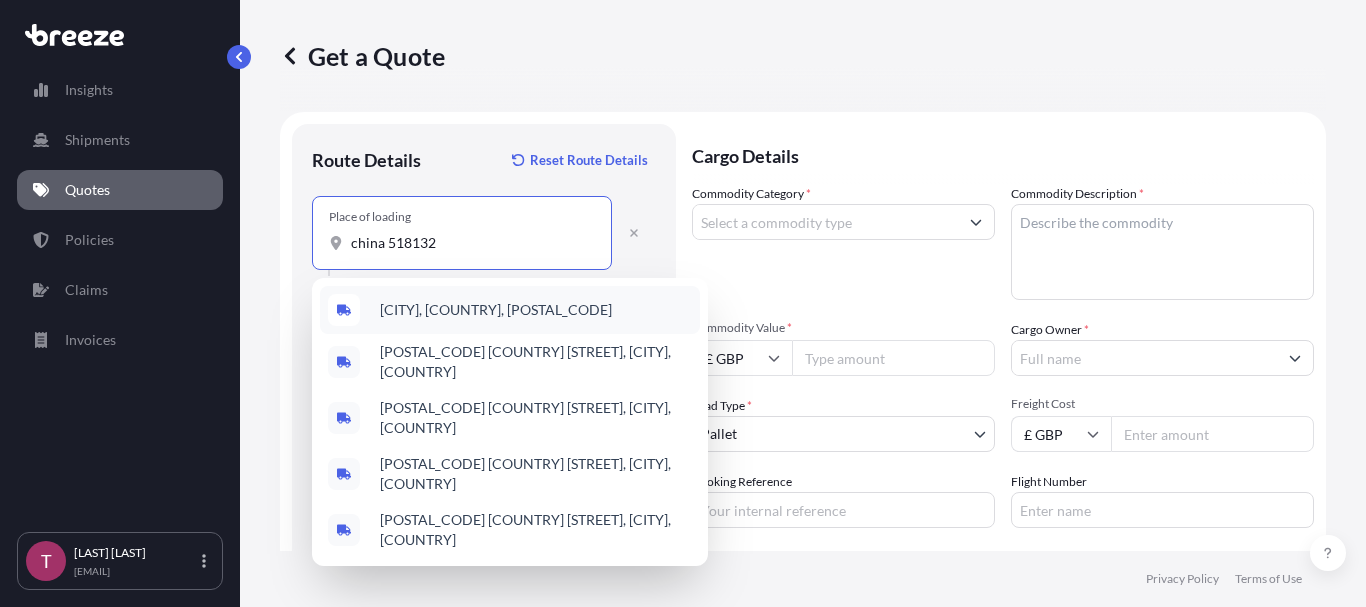 click on "[CITY], [COUNTRY], [POSTAL_CODE]" at bounding box center [510, 310] 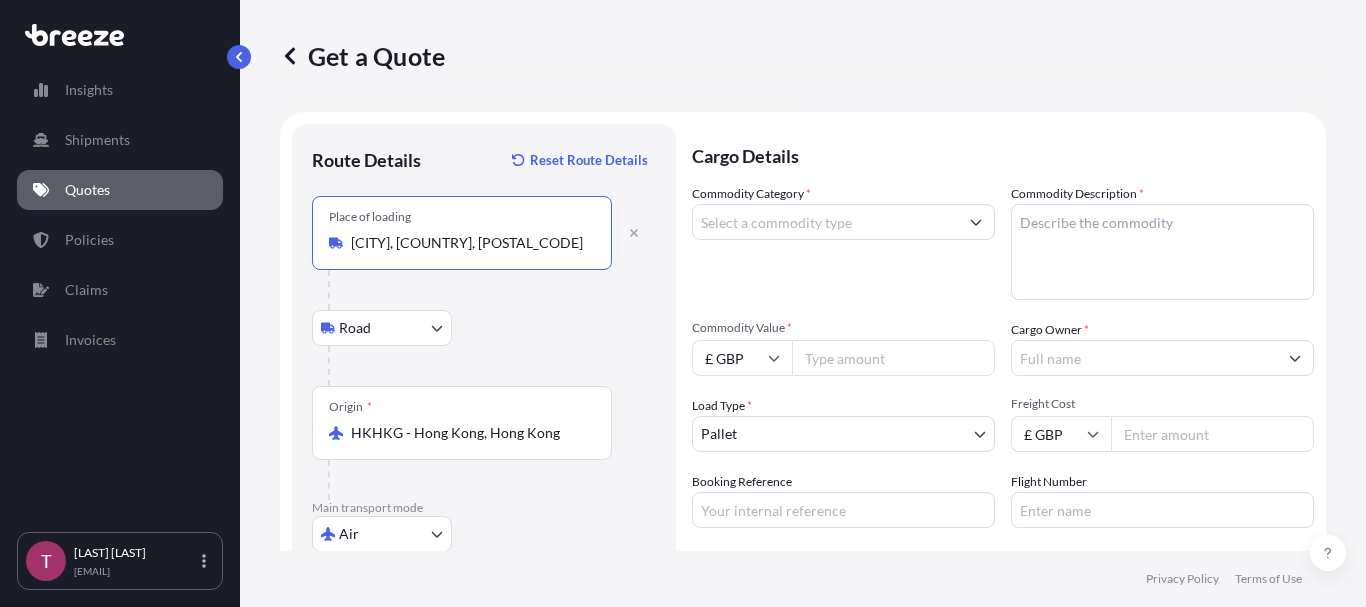 type on "[CITY], [COUNTRY], [POSTAL_CODE]" 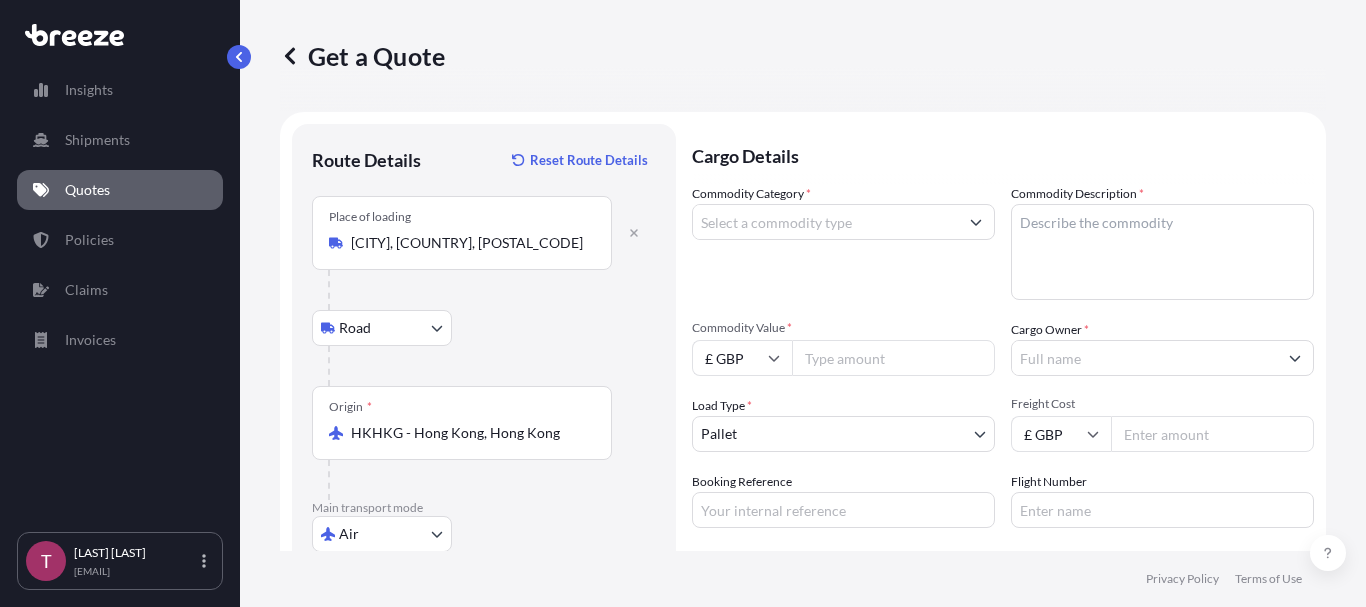 click on "Commodity Category *" at bounding box center (843, 242) 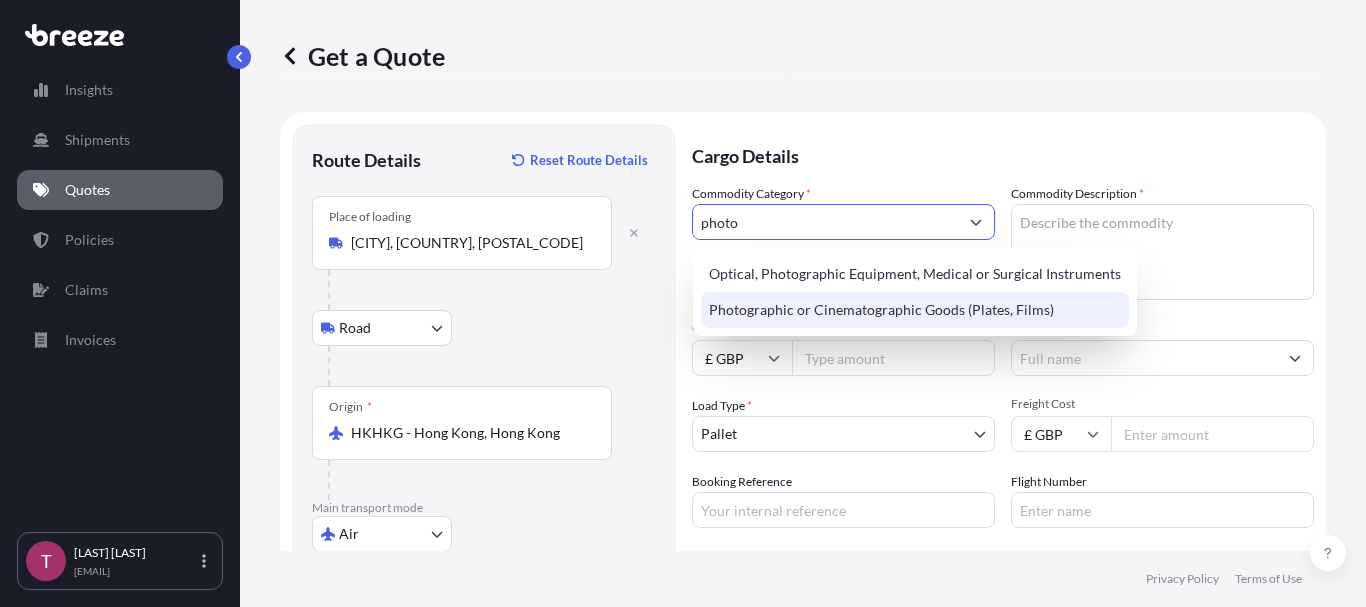 click on "Photographic or Cinematographic Goods (Plates, Films)" at bounding box center [915, 310] 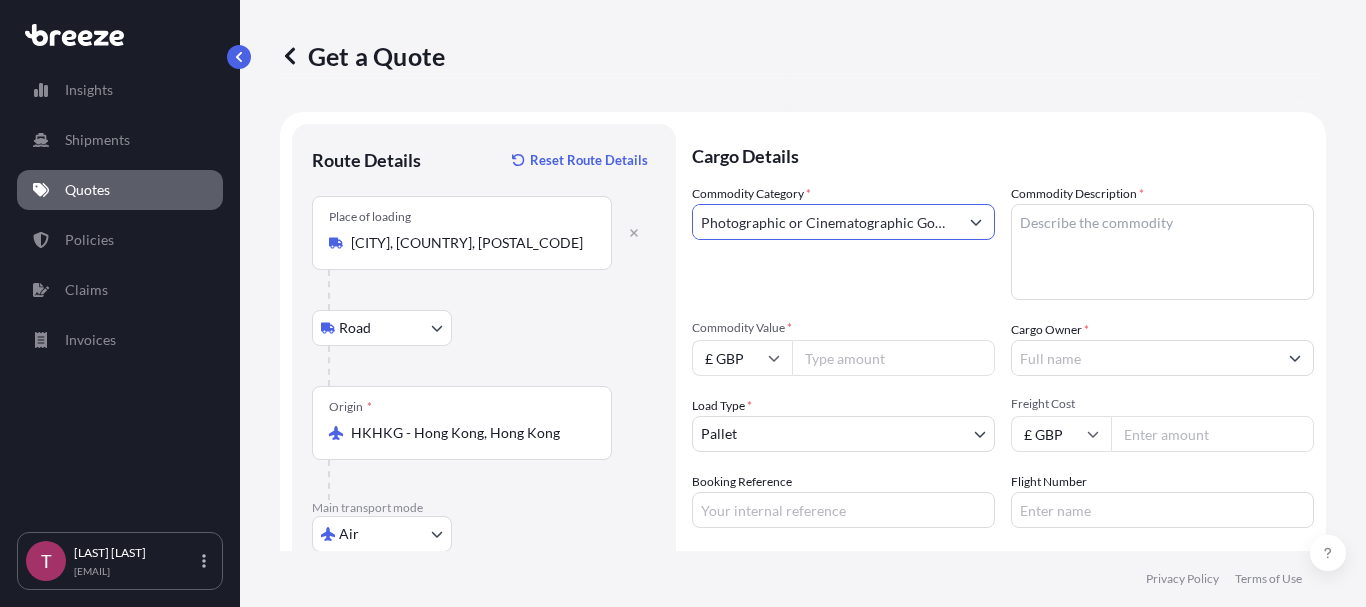 type on "Photographic or Cinematographic Goods (Plates, Films)" 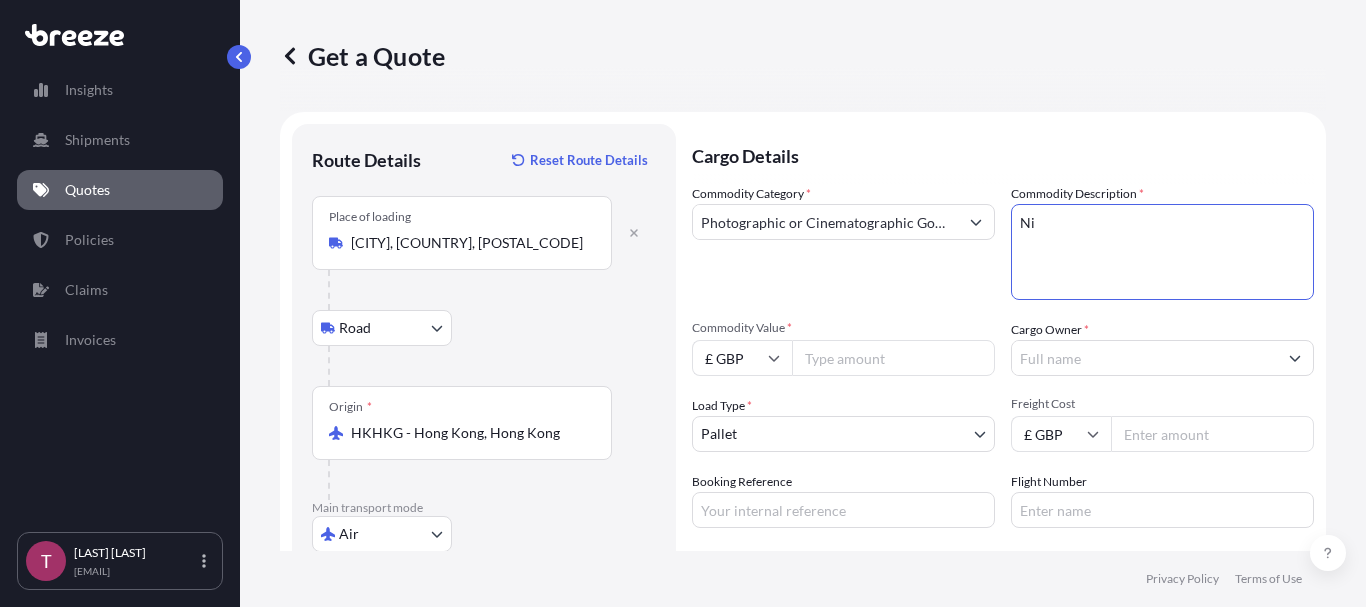 type on "N" 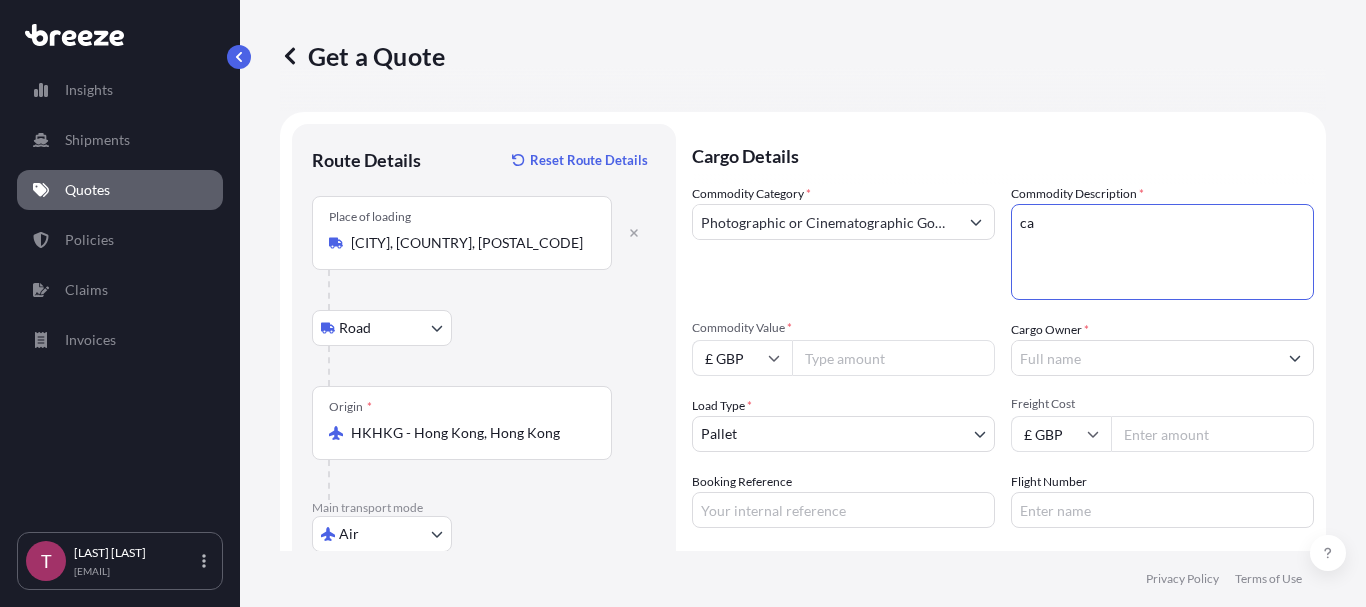 type on "c" 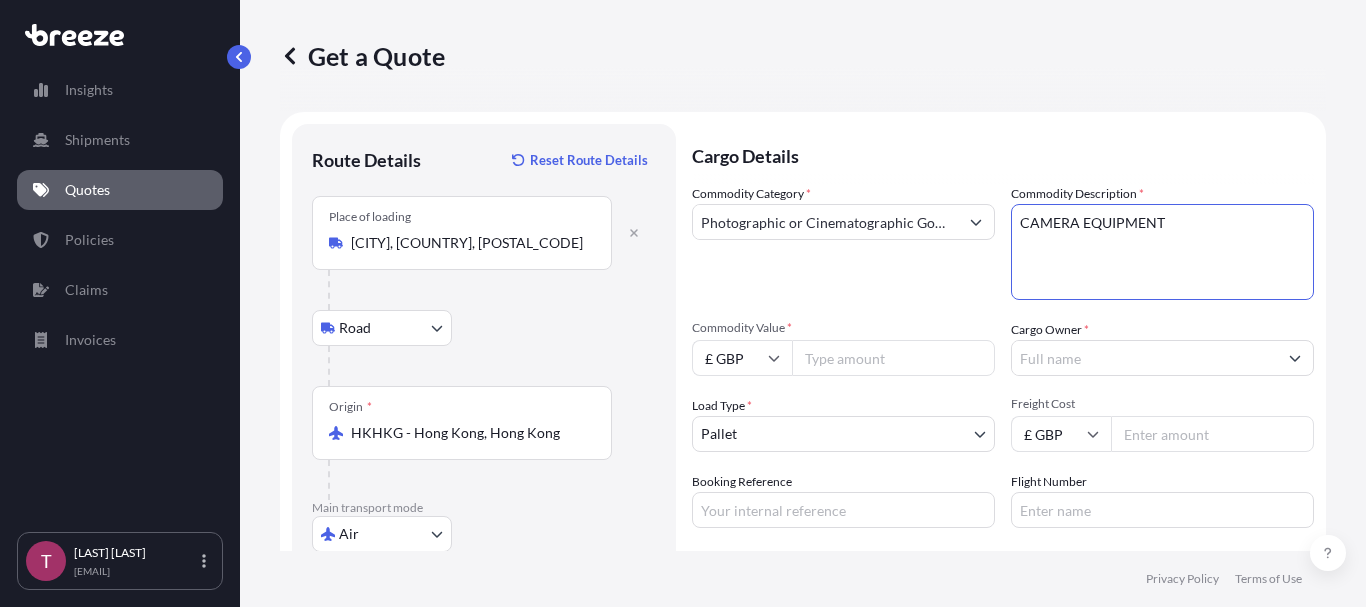 type on "CAMERA EQUIPMENT" 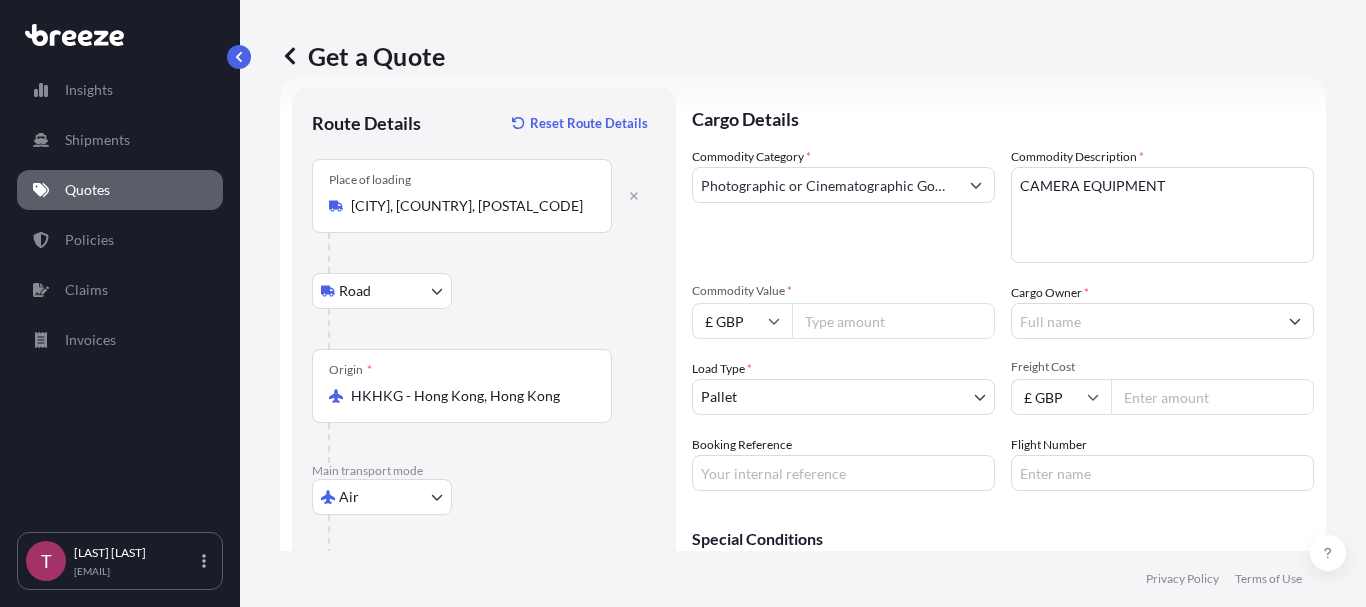 scroll, scrollTop: 0, scrollLeft: 0, axis: both 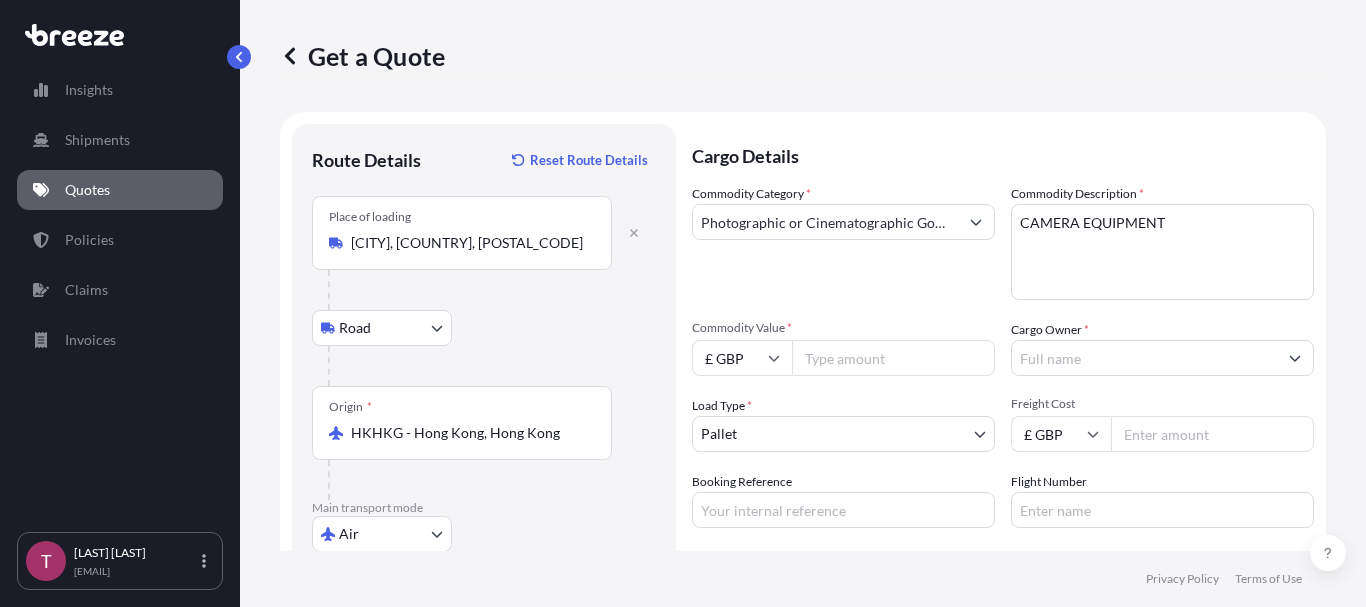 click on "[CITY], [COUNTRY], [POSTAL_CODE]" at bounding box center (469, 243) 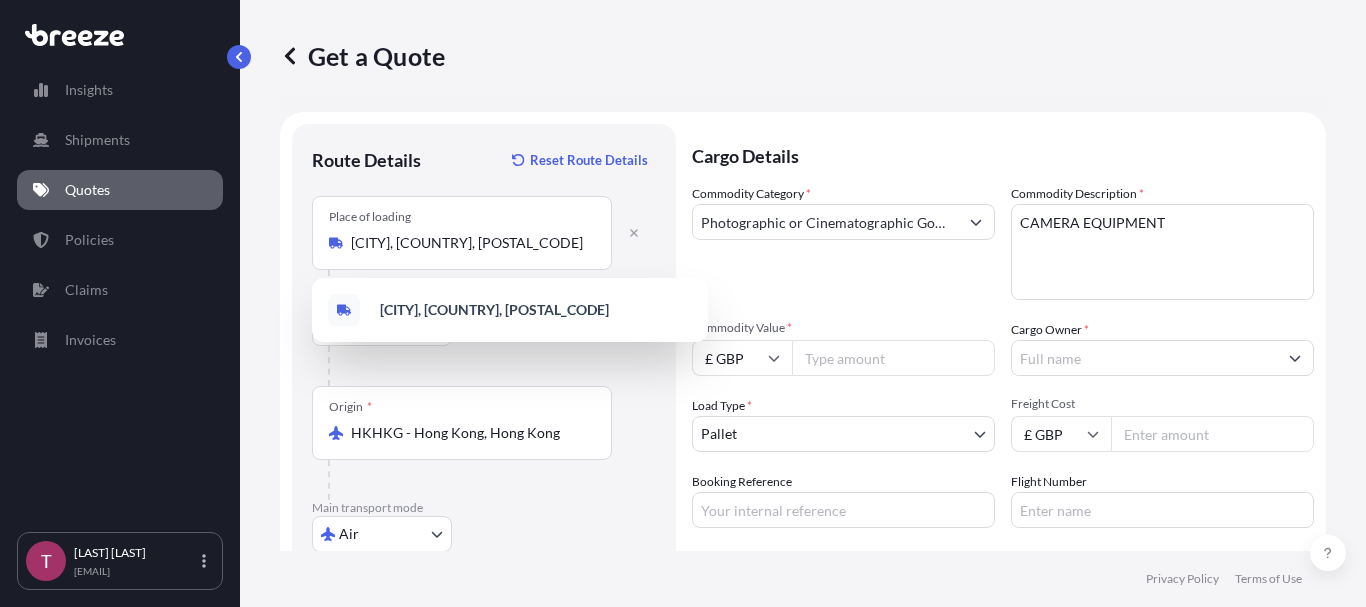 click on "Route Details Reset Route Details Place of loading [CITY], [COUNTRY], [POSTAL_CODE] Road Road Rail Origin * HKHKG - Hong Kong, Hong Kong Main transport mode Air Sea Air Road Rail Destination * GBLHR - Heathrow Apt/London, United Kingdom Road Road Rail Place of Discharge [POSTAL_CODE], [COUNTRY] UK" at bounding box center [484, 500] 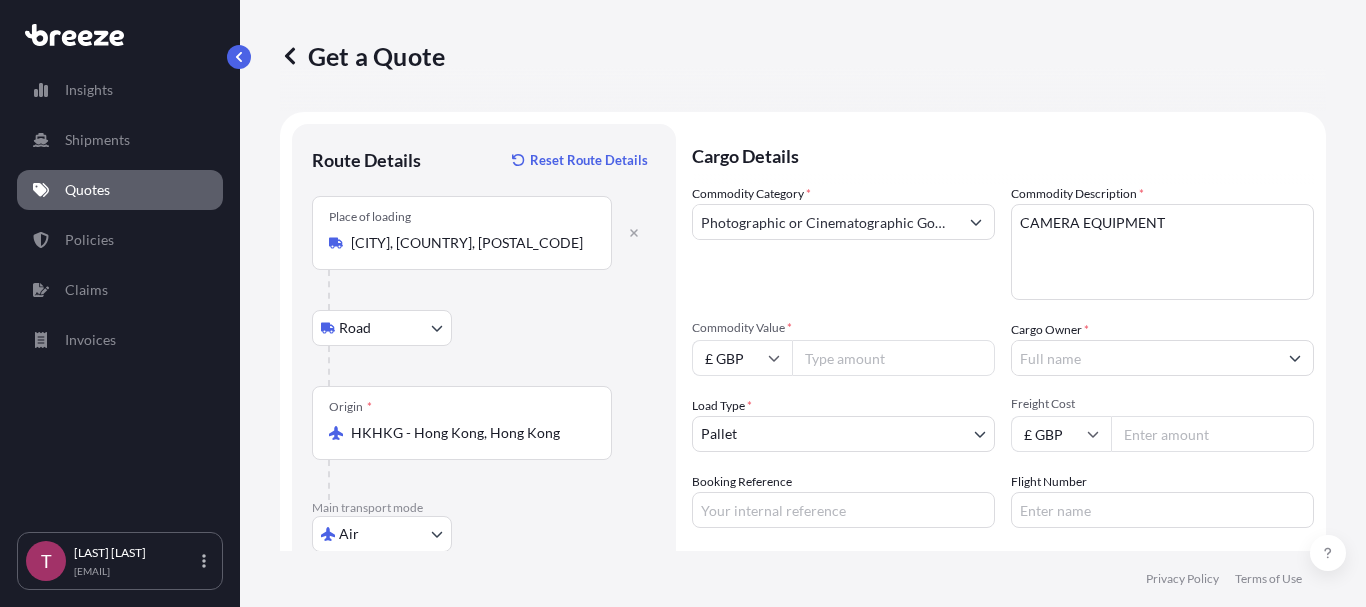 click at bounding box center [492, 290] 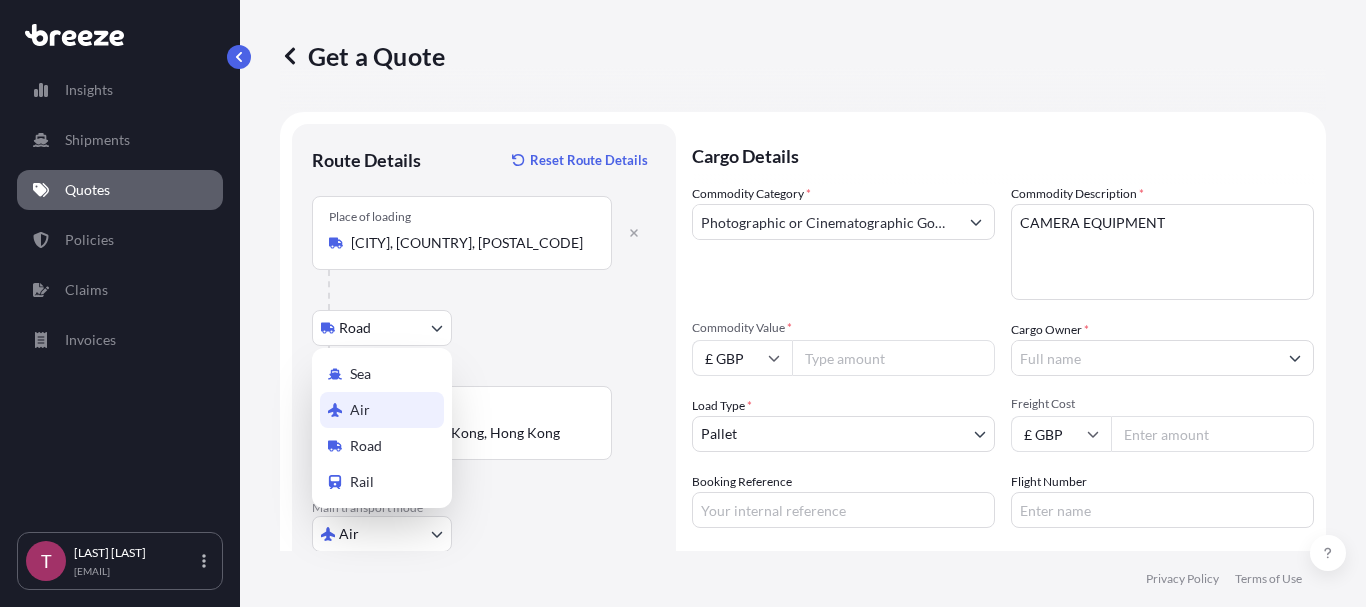 click on "Insights Shipments Quotes Policies Claims Invoices T [LAST]   [LAST] [EMAIL] Get a Quote Route Details Reset Route Details Place of loading [CITY], [COUNTRY], [POSTAL_CODE] Road Road Rail Origin * HKHKG - Hong Kong, Hong Kong Main transport mode Air Sea Air Road Rail Destination * GBLHR - Heathrow Apt/London, United Kingdom Road Road Rail Place of Discharge [POSTAL_CODE], [COUNTRY] Cargo Details Commodity Category * Photographic or Cinematographic Goods (Plates, Films) Commodity Description * CAMERA EQUIPMENT Commodity Value   * £ GBP Cargo Owner * Load Type * Pallet PALLET CONTAINER PARCELS CARTONS Freight Cost   £ GBP Booking Reference Flight Number Special Conditions Hazardous Temperature Controlled Fragile Livestock Bulk Cargo Bagged Goods Used Goods Get a Quote Privacy Policy Terms of Use
0 Sea Air Road Rail" at bounding box center [683, 303] 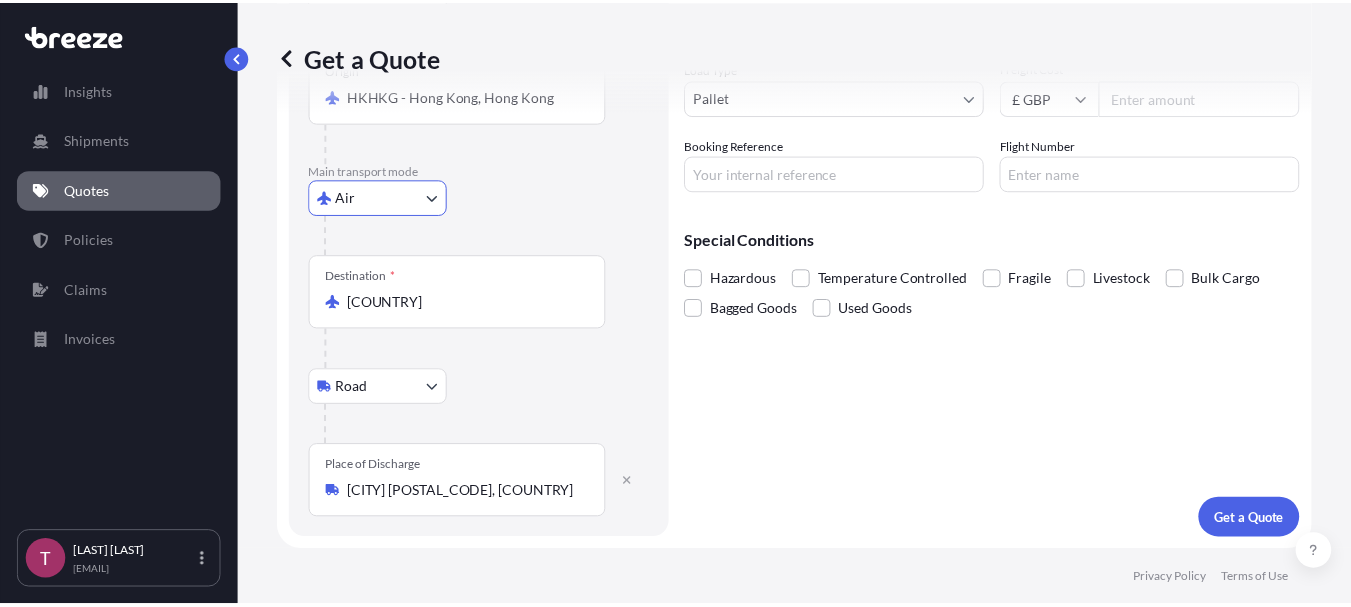 scroll, scrollTop: 0, scrollLeft: 0, axis: both 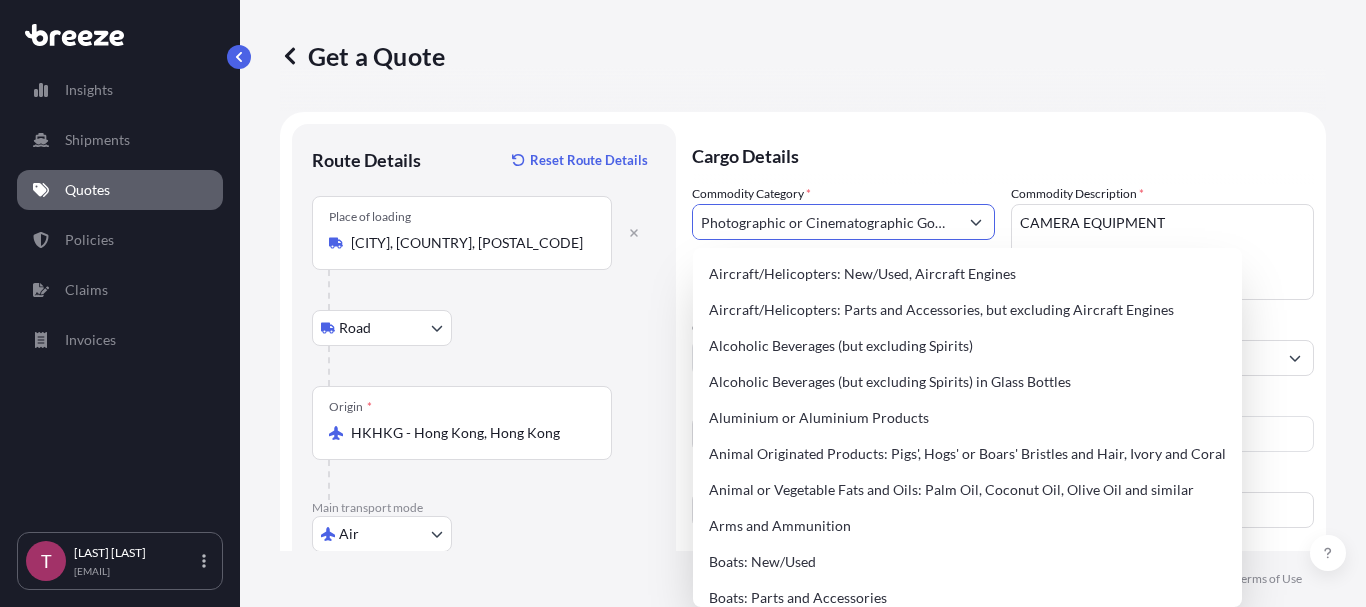 click at bounding box center (976, 222) 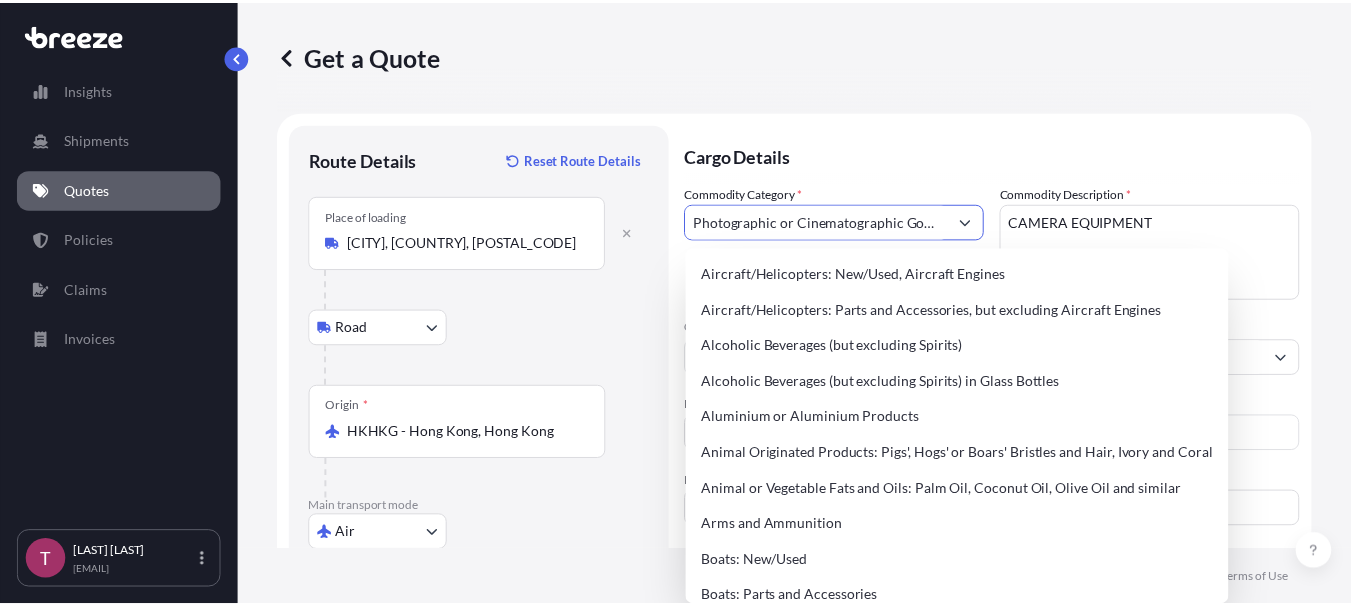 scroll, scrollTop: 0, scrollLeft: 94, axis: horizontal 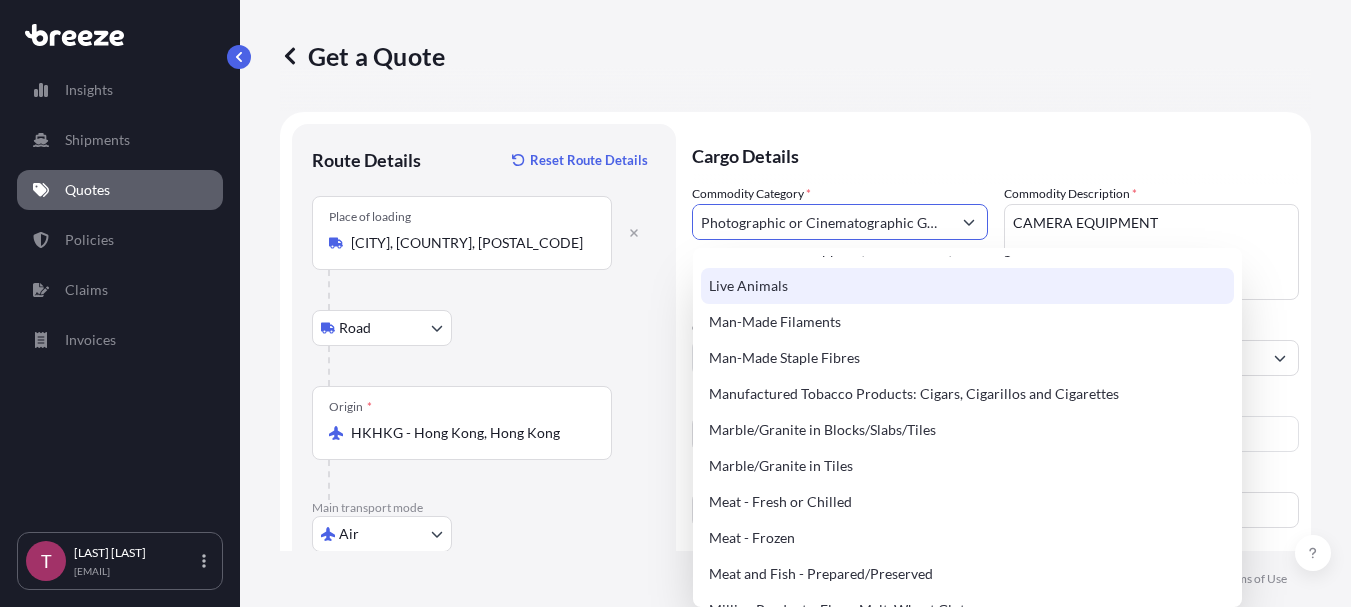click on "Route Details Reset Route Details Place of loading [CITY], [COUNTRY], [POSTAL_CODE] Road Road Rail Origin * HKHKG - Hong Kong, Hong Kong Main transport mode Air Sea Air Road Rail Destination * GBLHR - Heathrow Apt/London, United Kingdom Road Road Rail Place of Discharge [POSTAL_CODE], [COUNTRY] Cargo Details Commodity Category * Photographic or Cinematographic Goods (Plates, Films) Commodity Description * CAMERA EQUIPMENT Commodity Value   * £ GBP Cargo Owner * Load Type * Pallet PALLET CONTAINER PARCELS CARTONS Freight Cost   £ GBP Booking Reference Flight Number Special Conditions Hazardous Temperature Controlled Fragile Livestock Bulk Cargo Bagged Goods Used Goods Get a Quote" at bounding box center (795, 500) 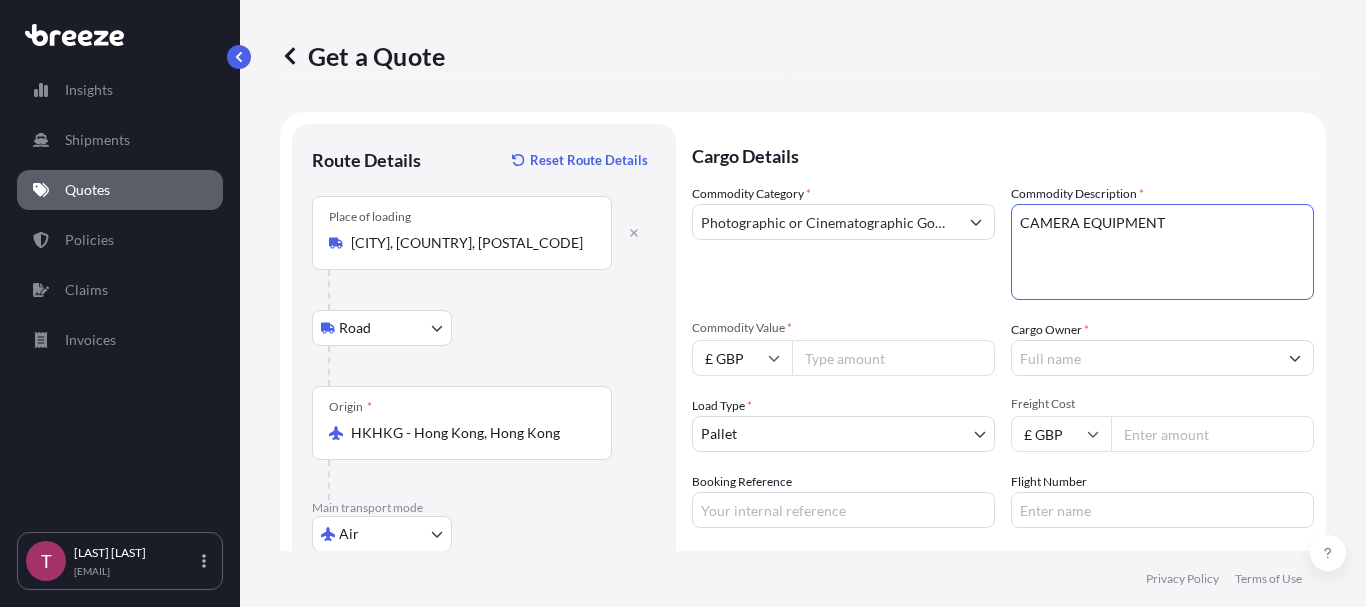 drag, startPoint x: 1205, startPoint y: 237, endPoint x: 892, endPoint y: 237, distance: 313 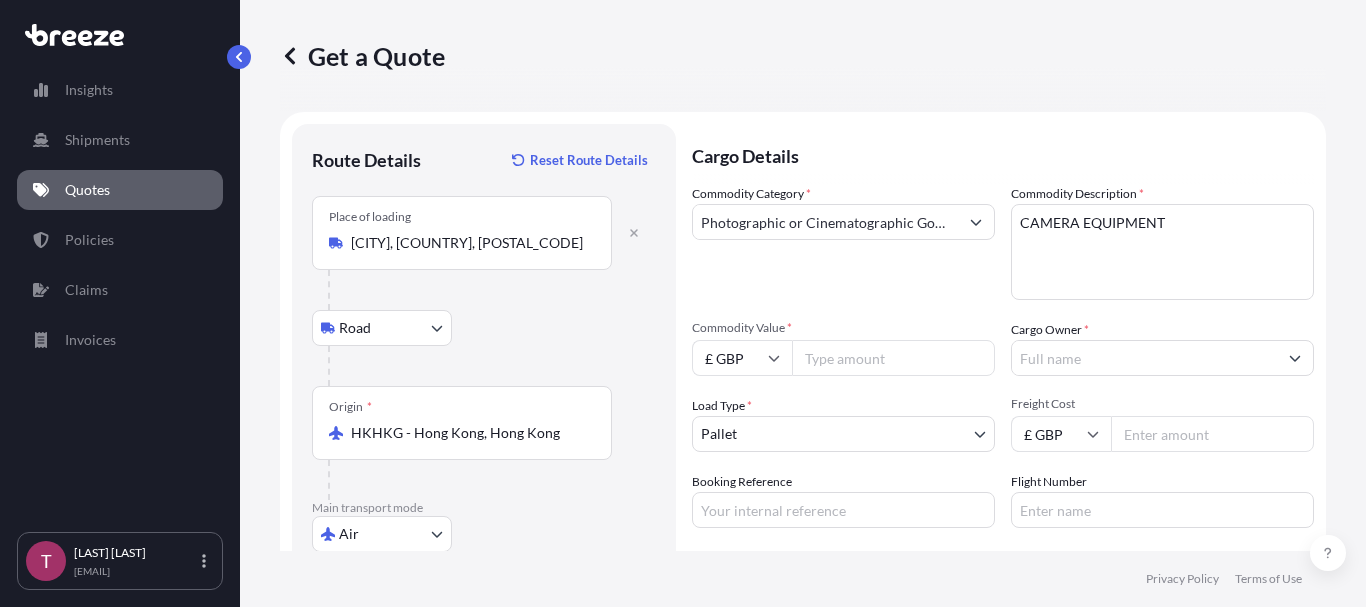 click on "Commodity Value   *" at bounding box center (893, 358) 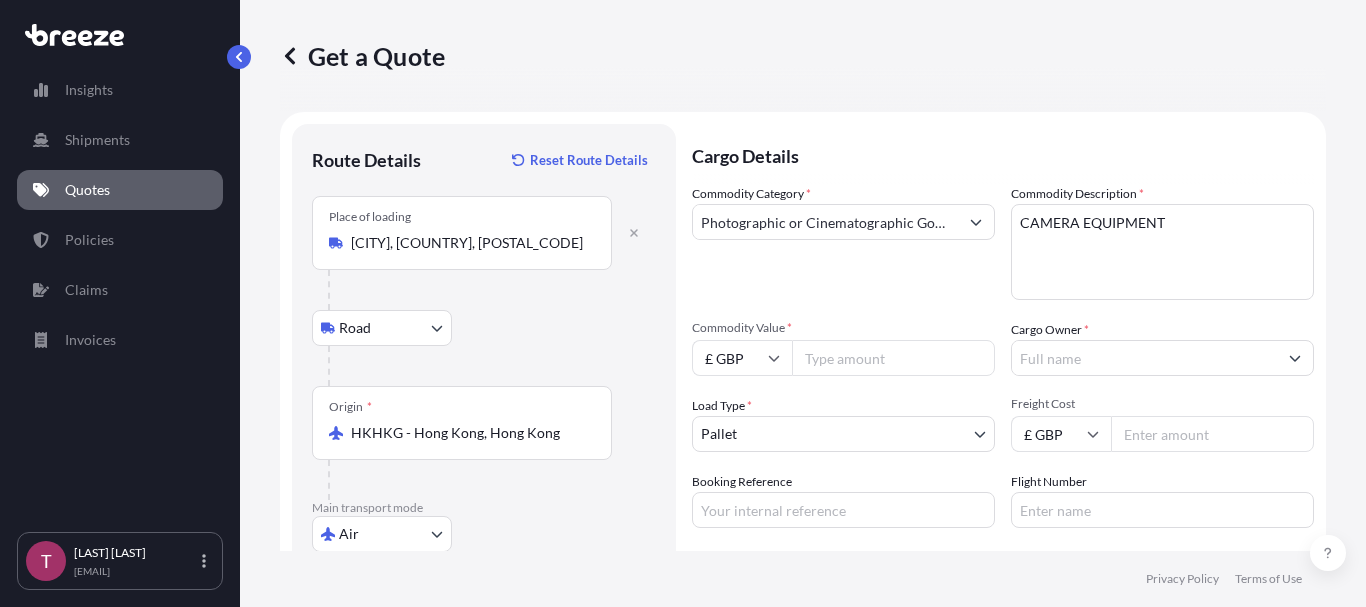 click on "Cargo Owner *" at bounding box center (1144, 358) 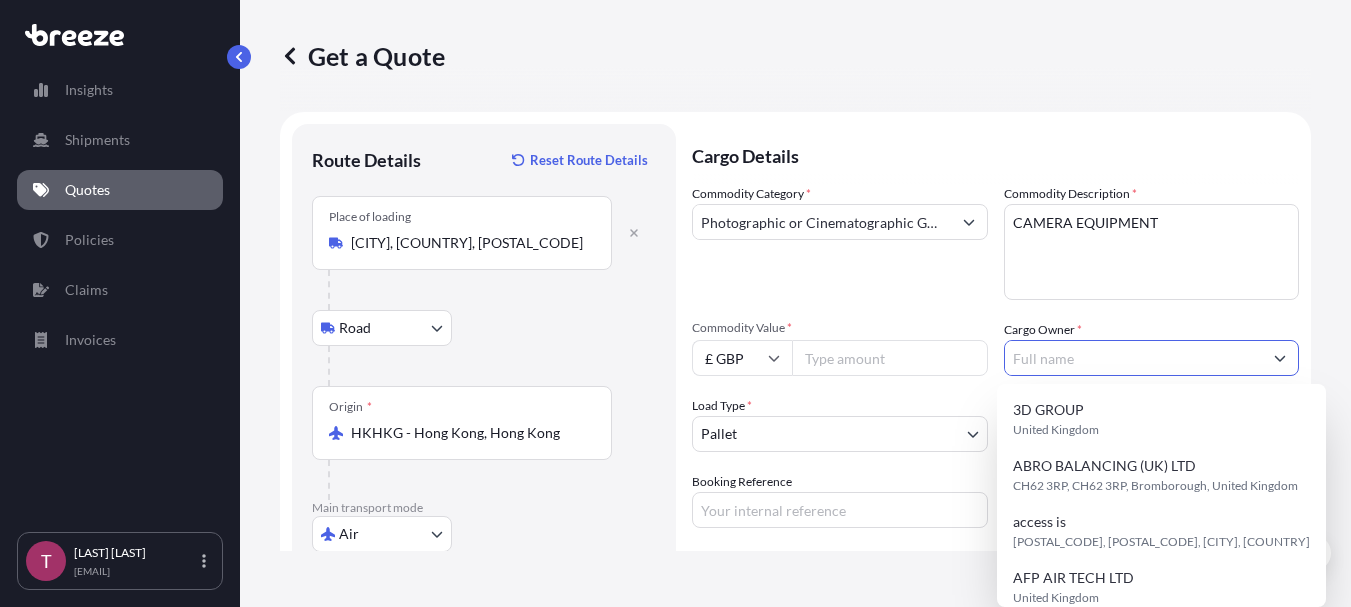 click 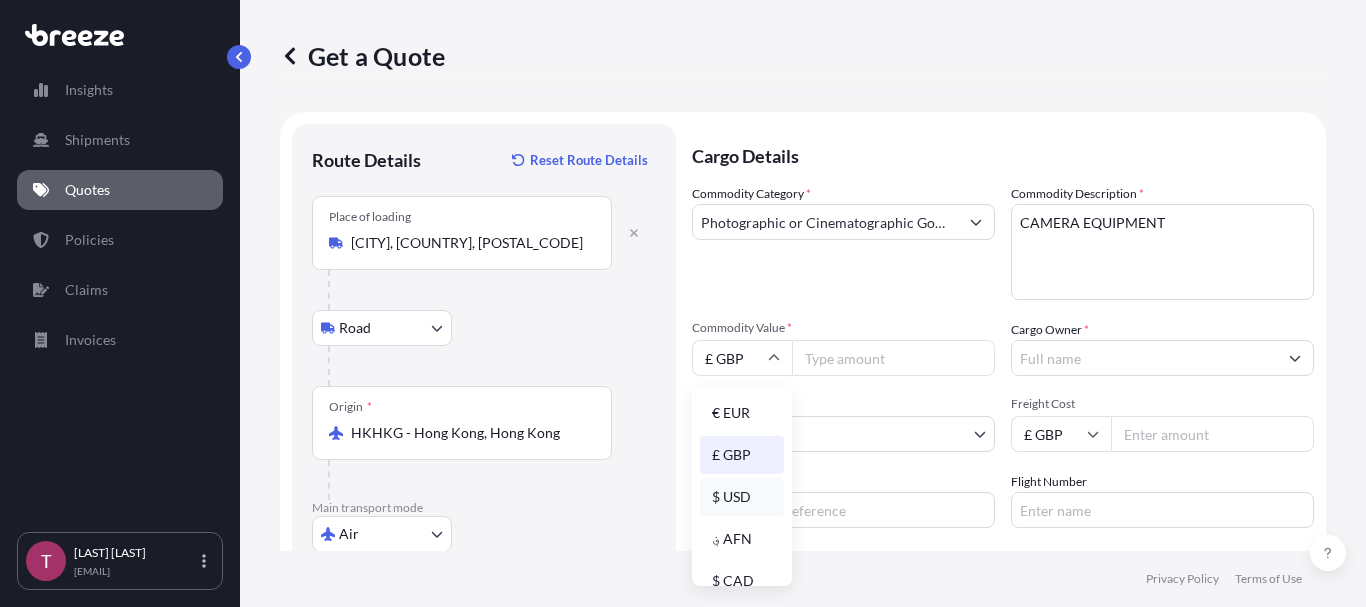click on "$ USD" at bounding box center [742, 497] 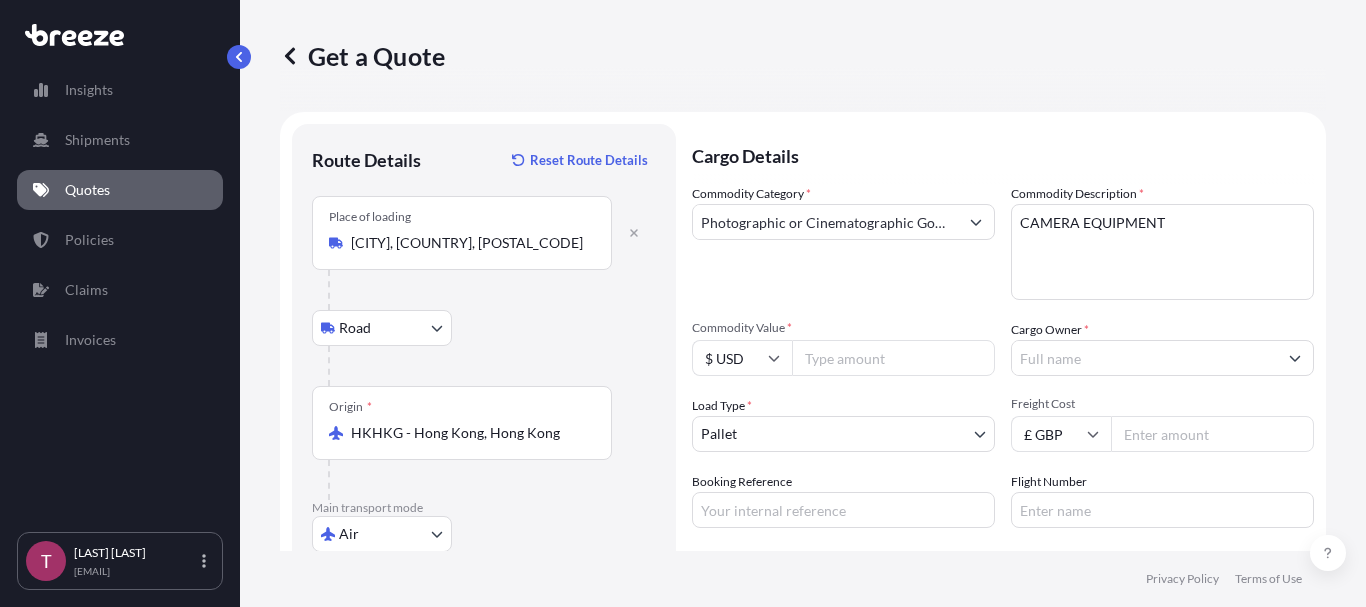 click on "Commodity Value   *" at bounding box center (893, 358) 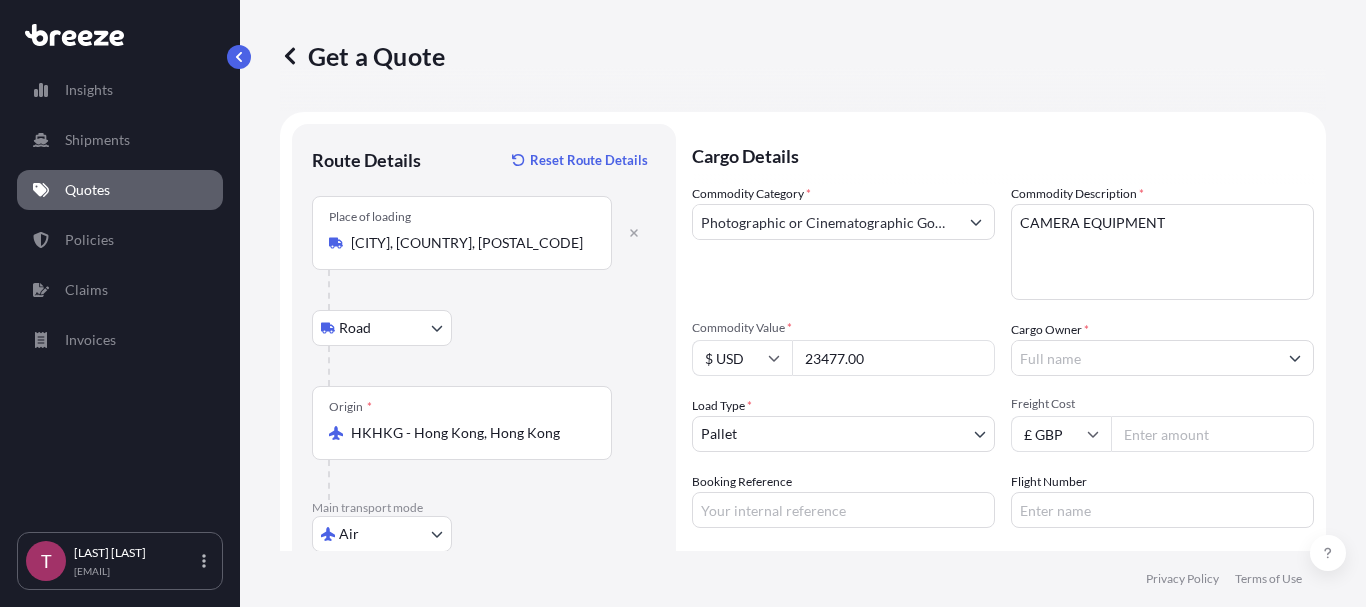 type on "23477.00" 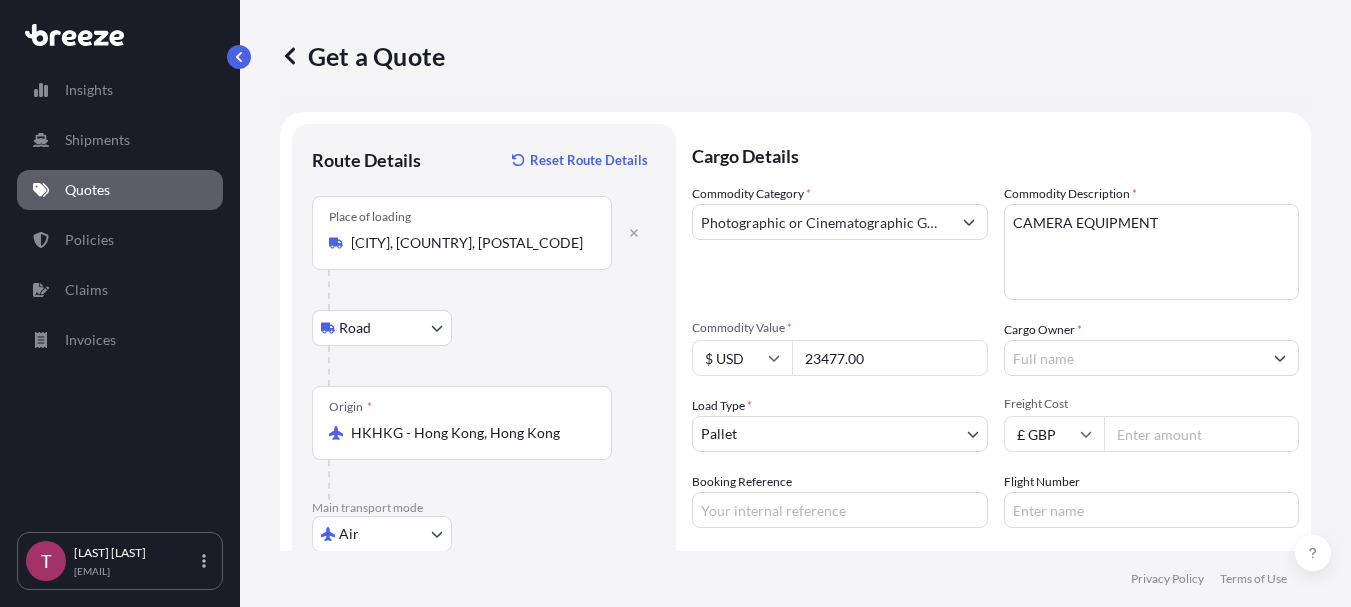click on "Cargo Owner *" at bounding box center [1134, 358] 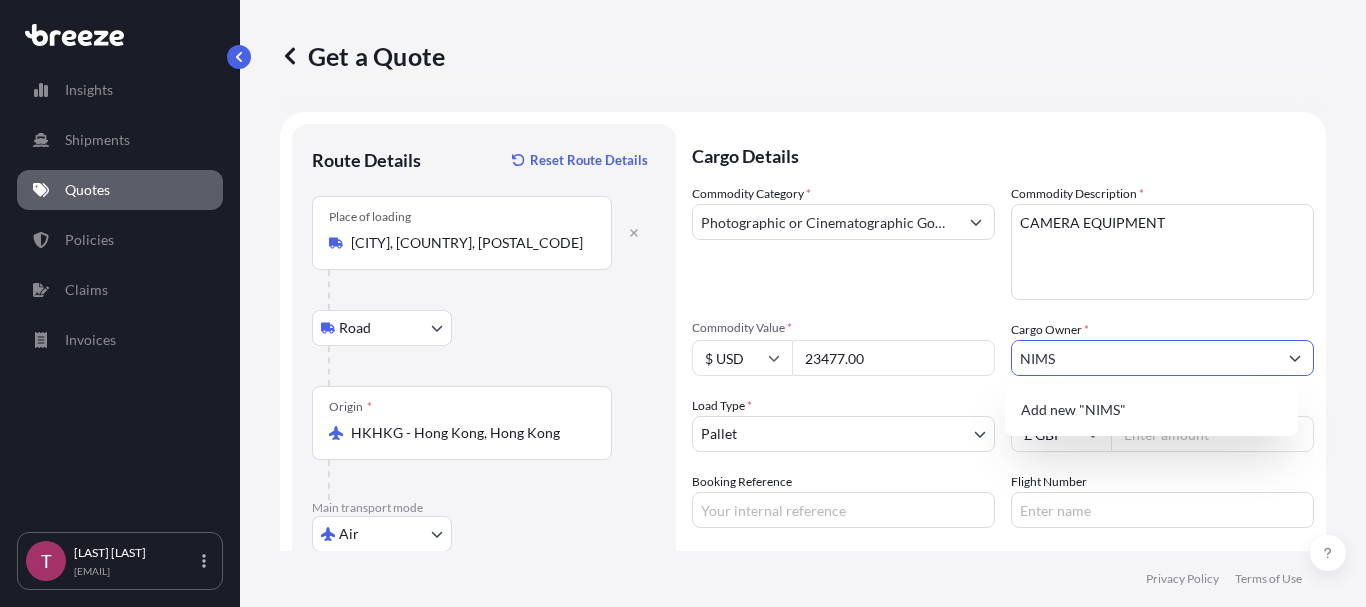 type on "NIMS" 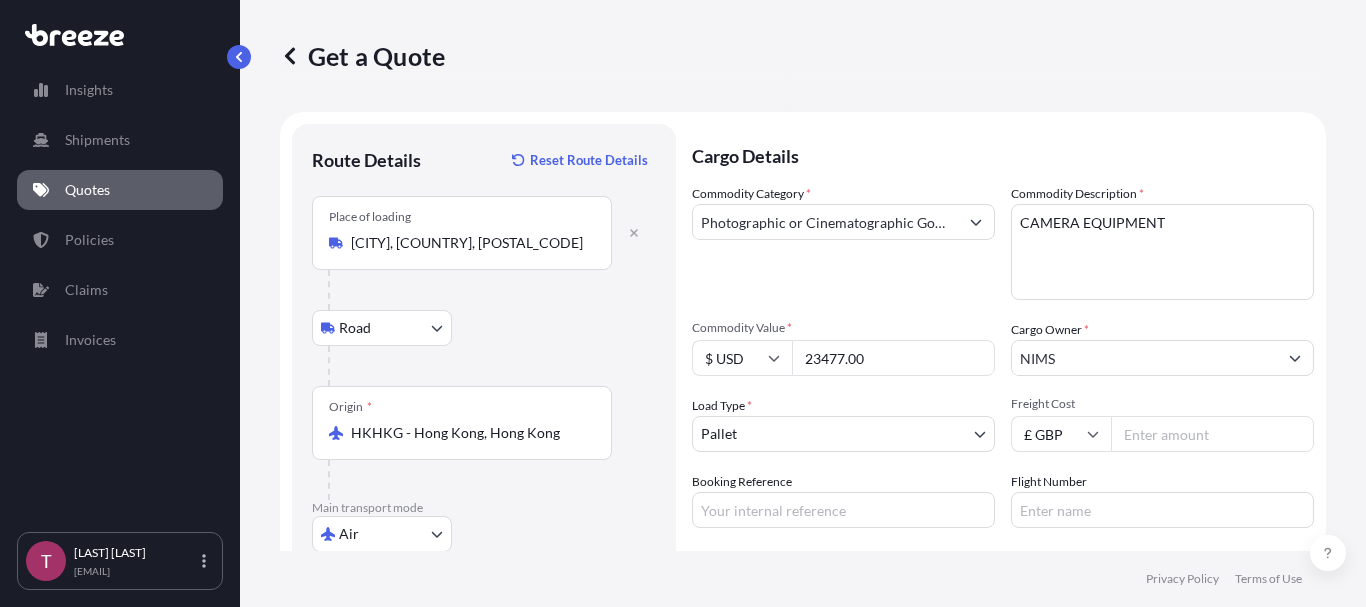 drag, startPoint x: 736, startPoint y: 329, endPoint x: 495, endPoint y: 334, distance: 241.05186 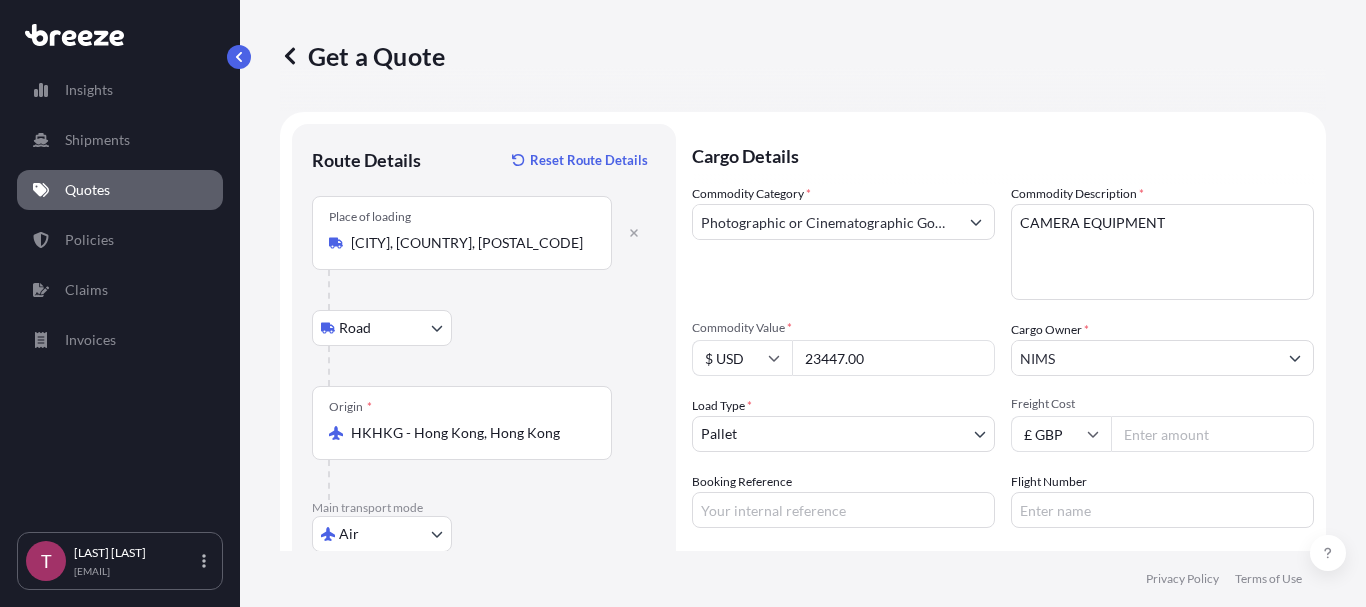 type on "23447.00" 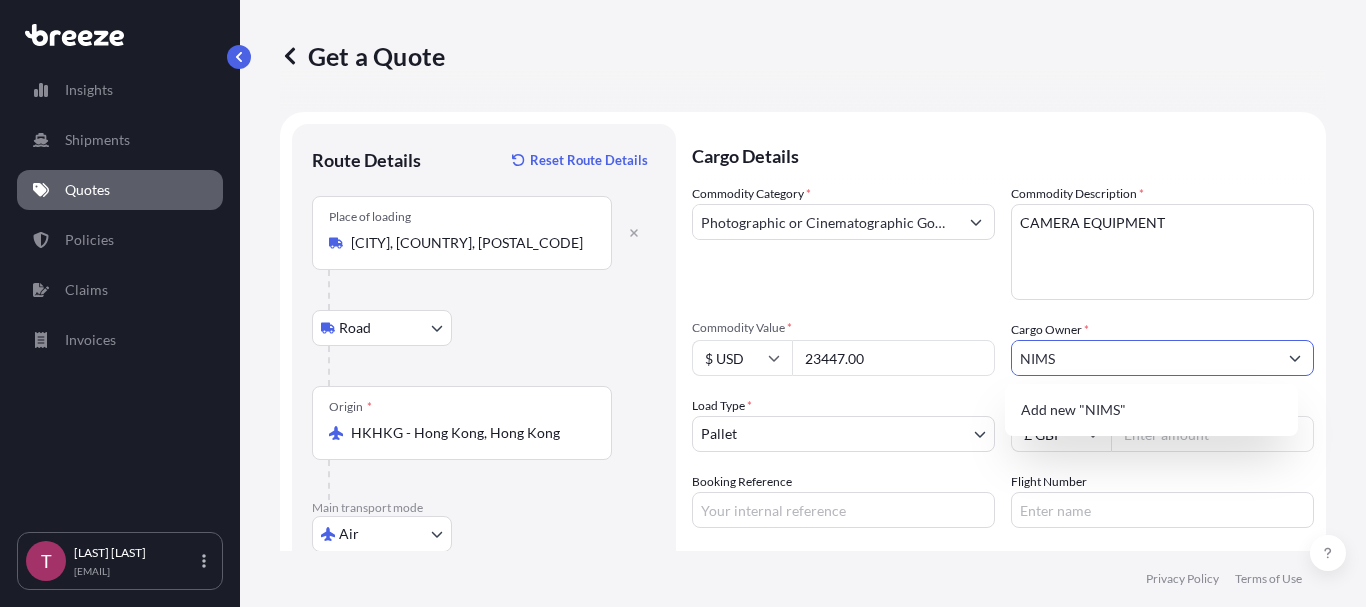click on "NIMS" at bounding box center (1144, 358) 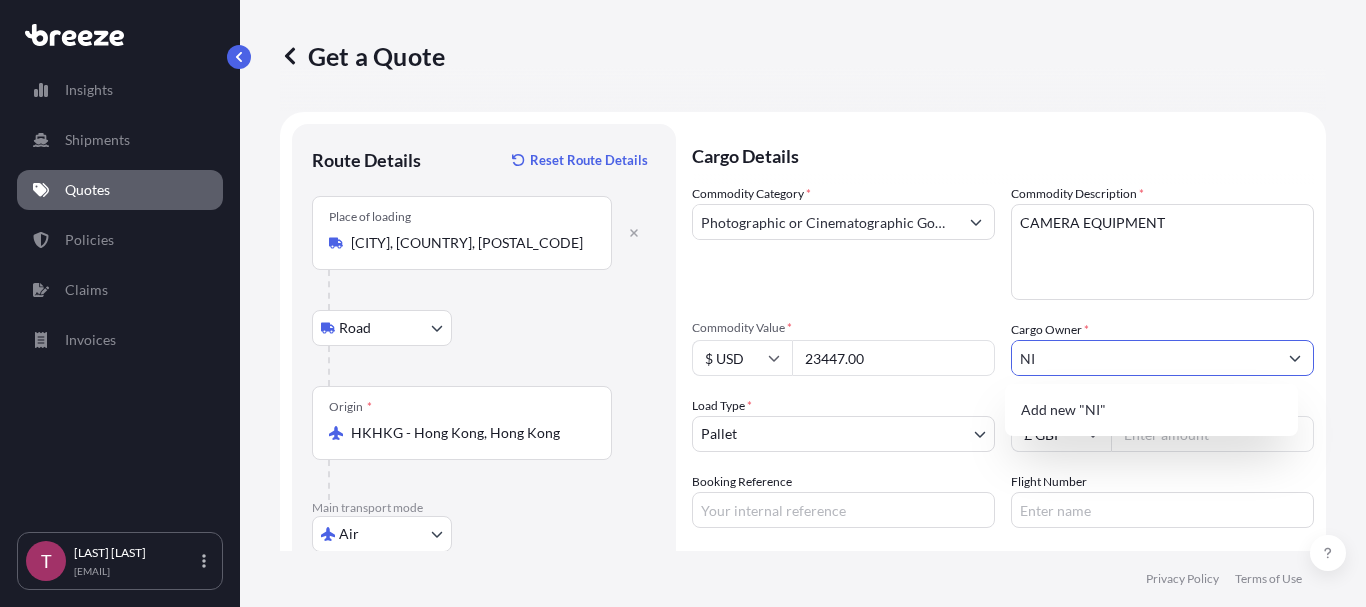 type on "N" 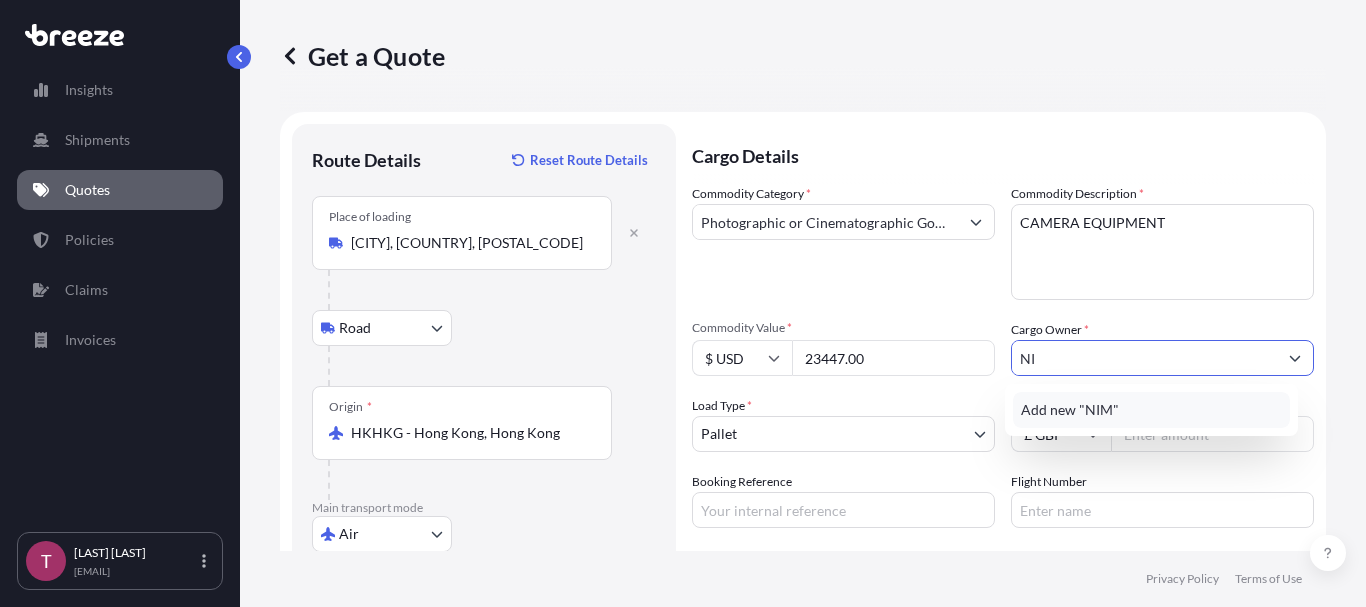 type on "N" 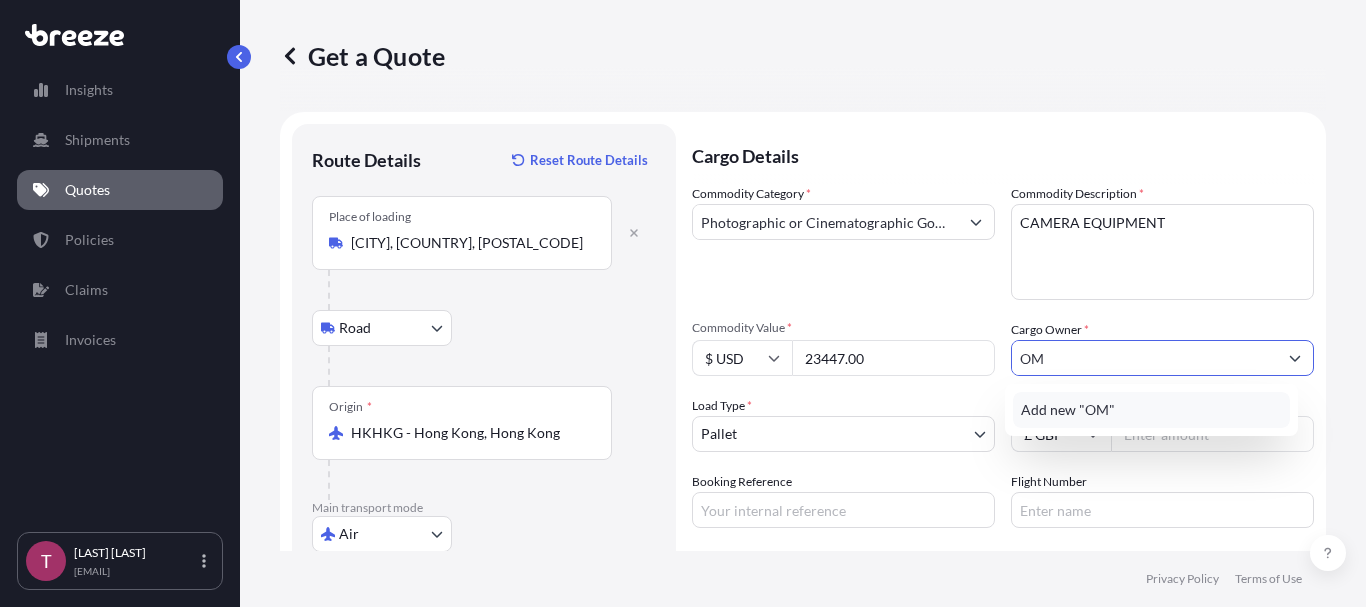 type on "O" 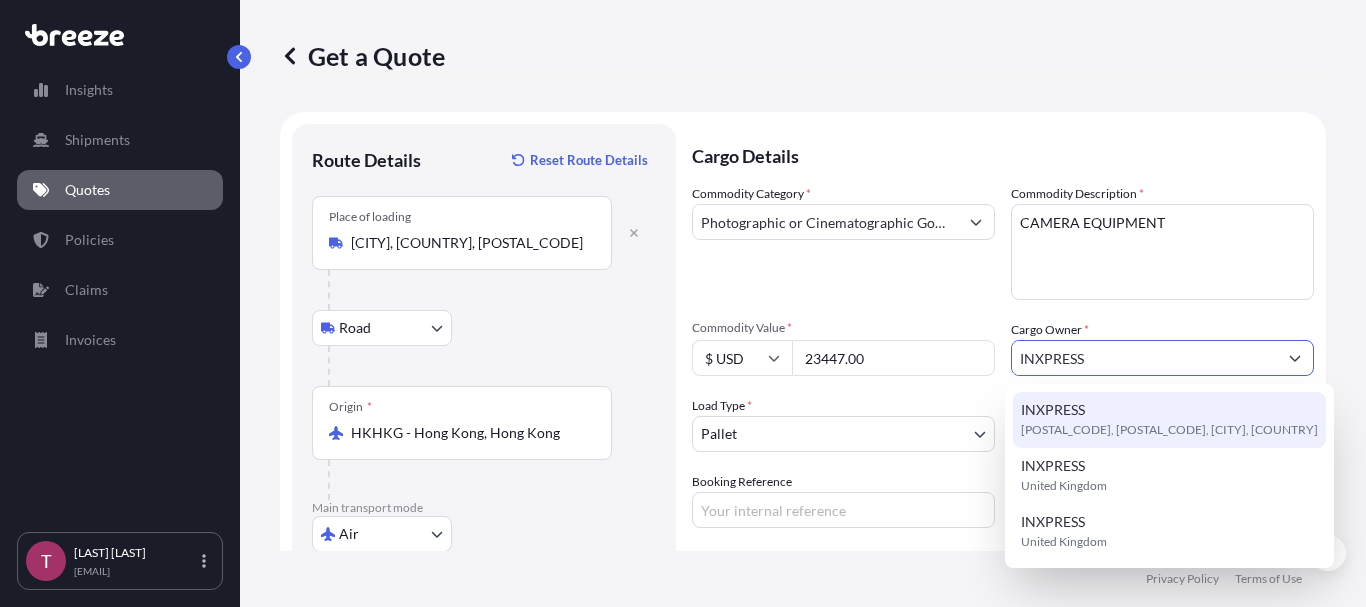 click on "[COMPANY] [POSTAL_CODE], [POSTAL_CODE], [CITY], [COUNTRY]" at bounding box center [1169, 420] 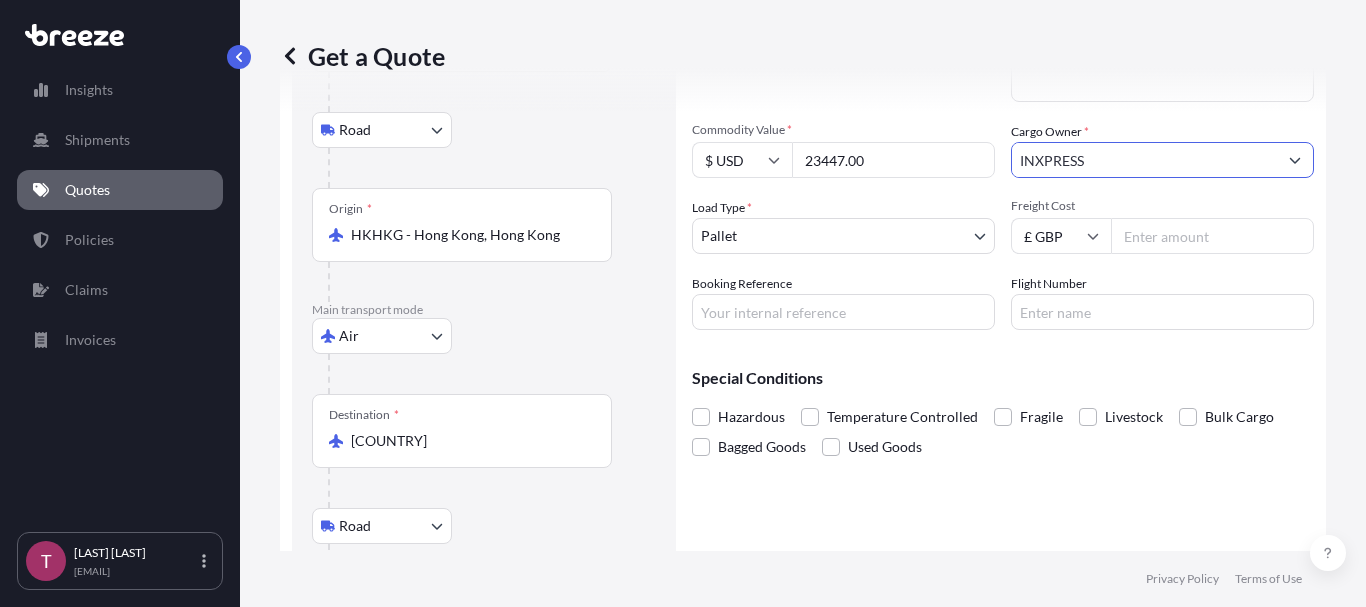scroll, scrollTop: 200, scrollLeft: 0, axis: vertical 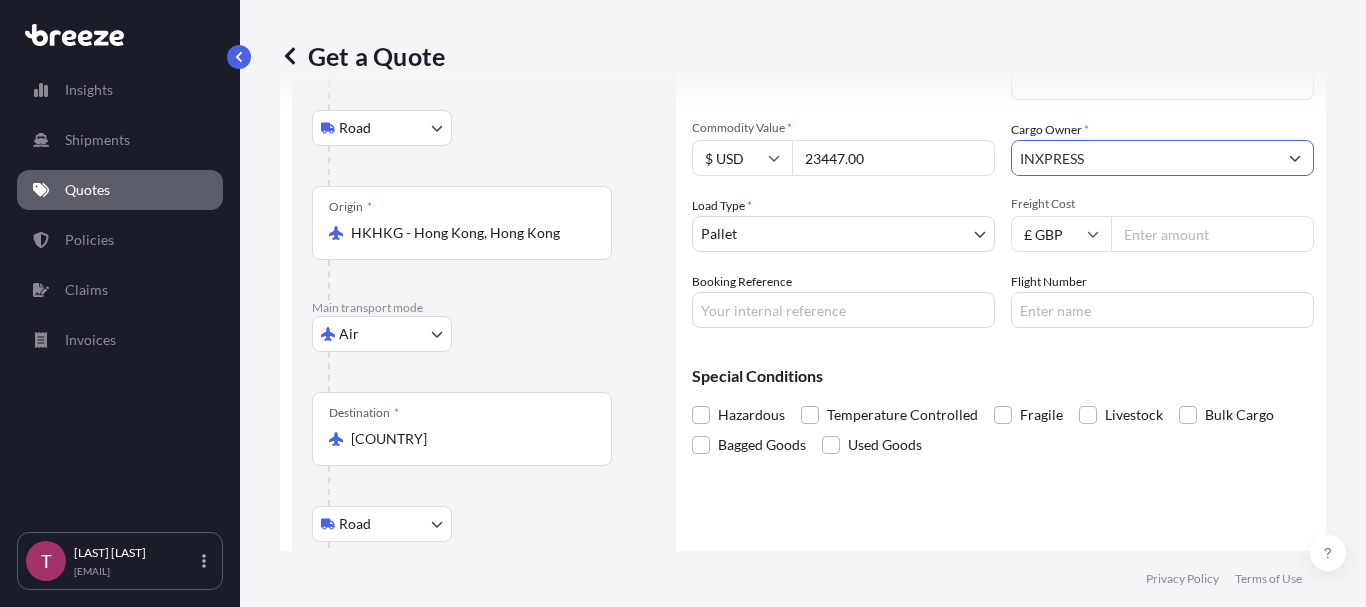 type on "INXPRESS" 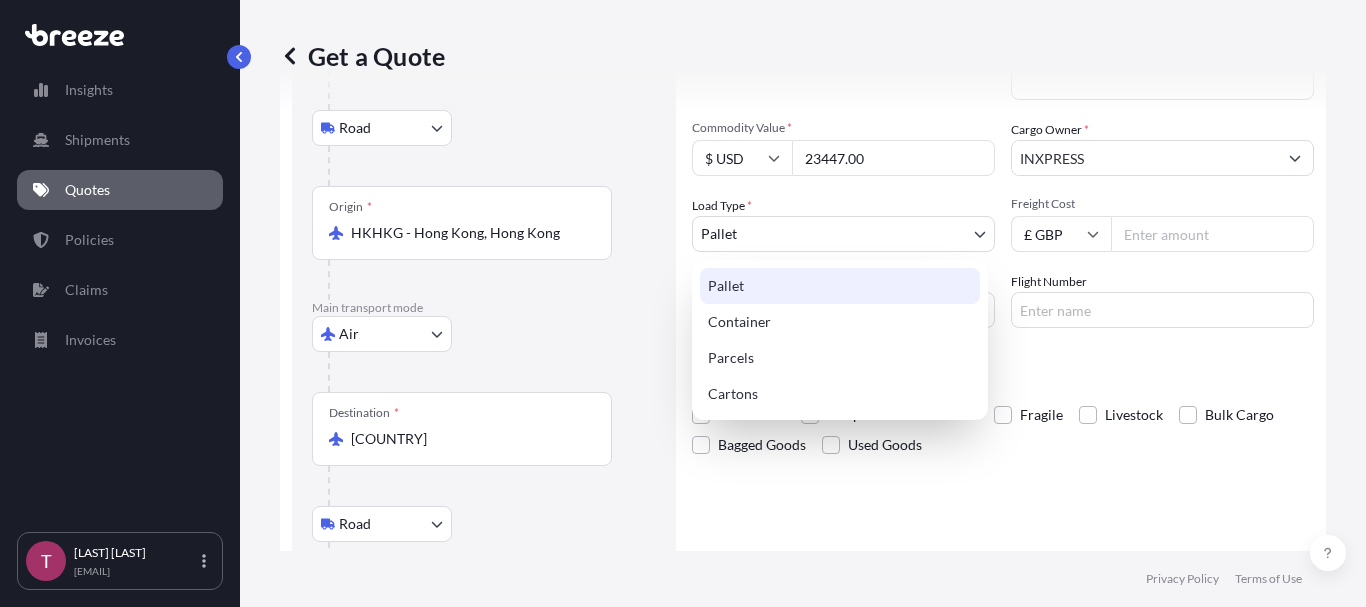 click on "Insights Shipments Quotes Policies Claims Invoices T [LAST]   [LAST] [EMAIL] Get a Quote Route Details Reset Route Details Place of loading [CITY], [COUNTRY], [POSTAL_CODE] Road Road Rail Origin * HKHKG - Hong Kong, Hong Kong Main transport mode Air Sea Air Road Rail Destination * GBLHR - Heathrow Apt/London, United Kingdom Road Road Rail Place of Discharge [POSTAL_CODE], [COUNTRY] Cargo Details Commodity Category * Photographic or Cinematographic Goods (Plates, Films) Commodity Description * CAMERA EQUIPMENT Commodity Value   * $ USD 23447.00 Cargo Owner * [COMPANY] Load Type * Pallet PALLET CONTAINER PARCELS CARTONS Freight Cost   £ GBP Booking Reference Flight Number Special Conditions Hazardous Temperature Controlled Fragile Livestock Bulk Cargo Bagged Goods Used Goods Get a Quote Privacy Policy Terms of Use
0 Pallet Container Parcels Cartons" at bounding box center [683, 303] 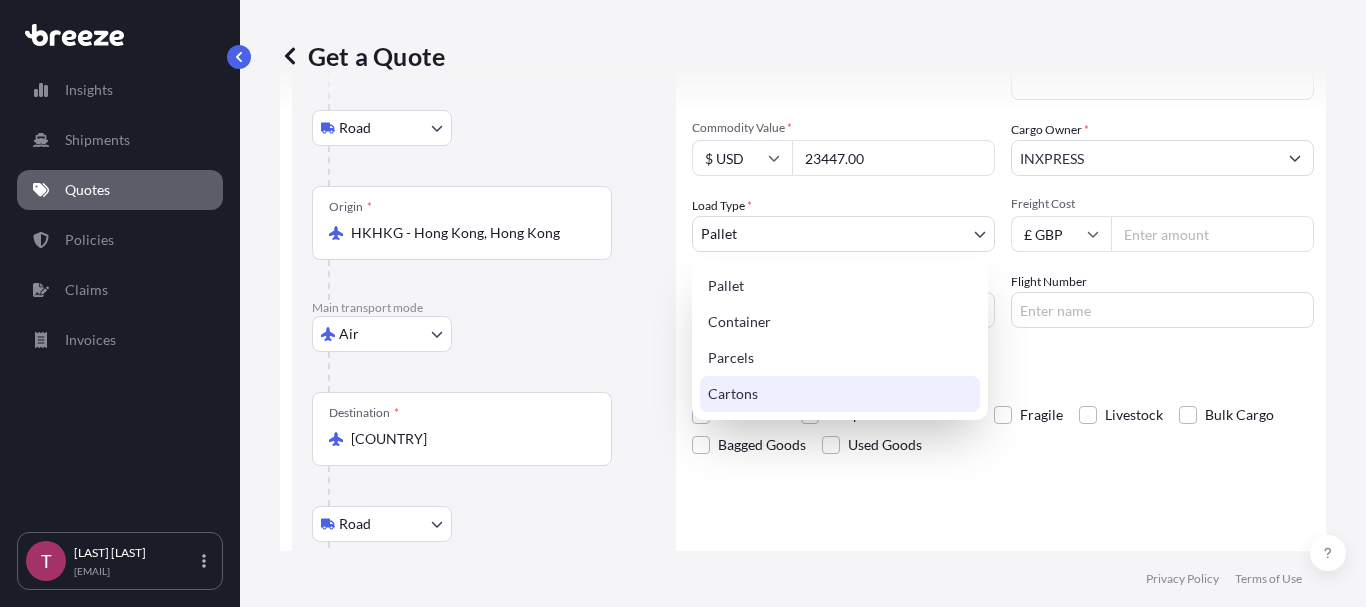 click on "Cartons" at bounding box center [840, 394] 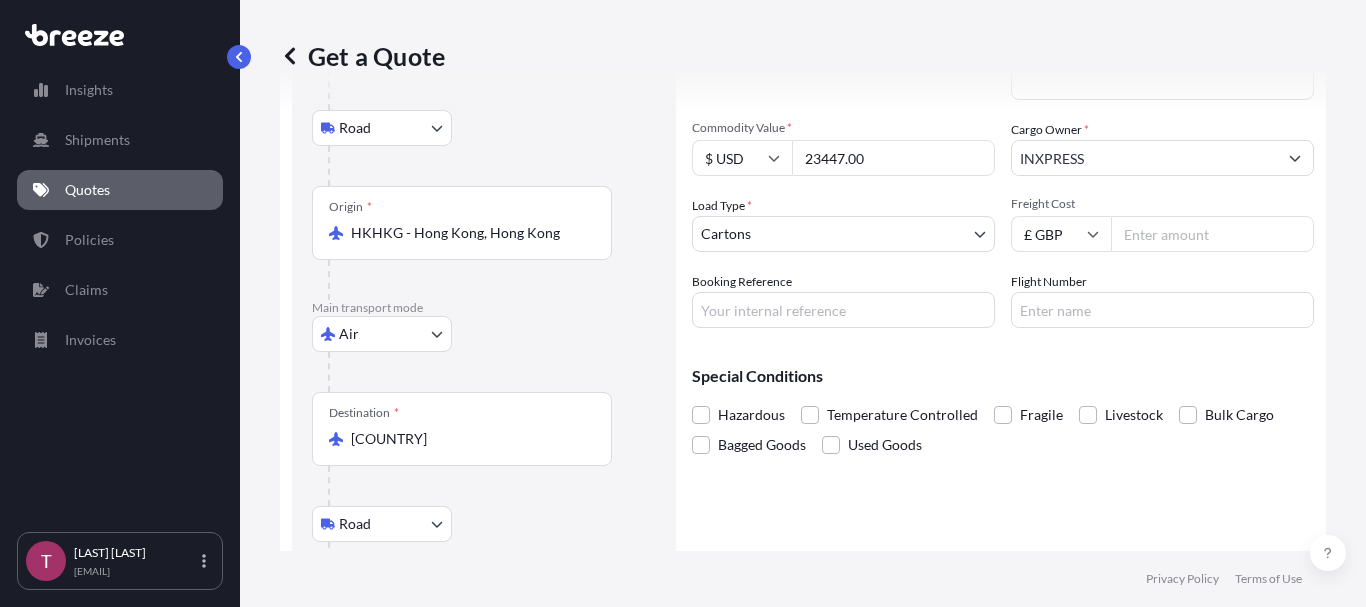 click on "Freight Cost" at bounding box center (1212, 234) 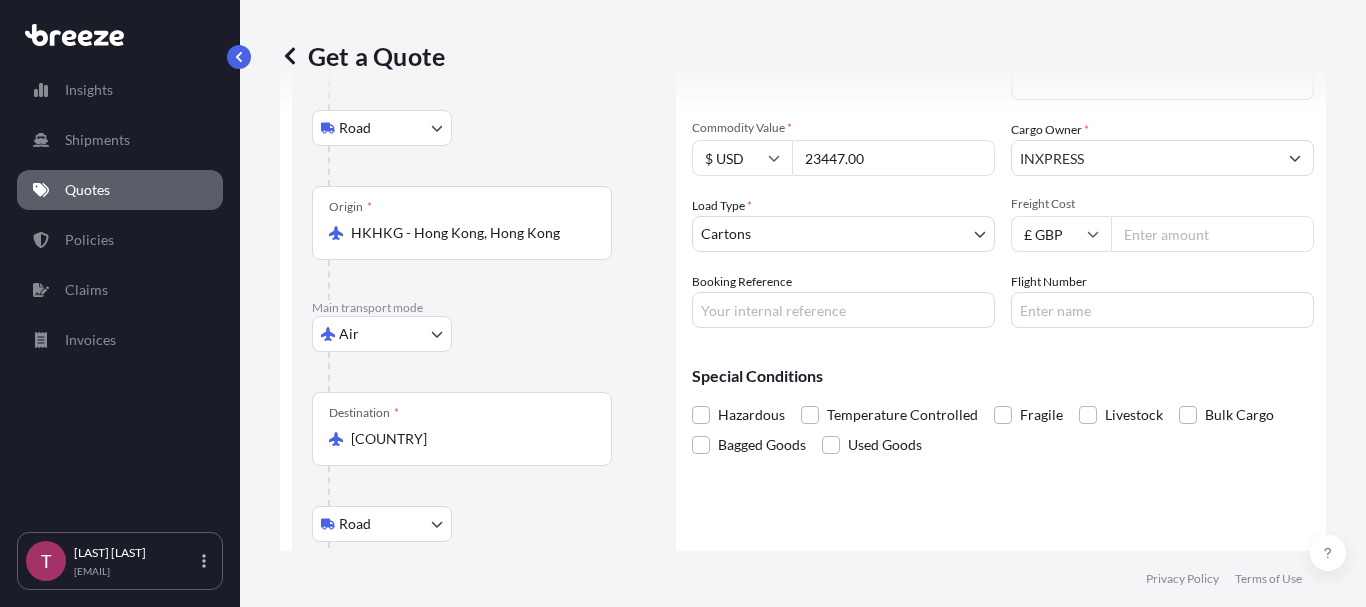 click on "Freight Cost" at bounding box center (1212, 234) 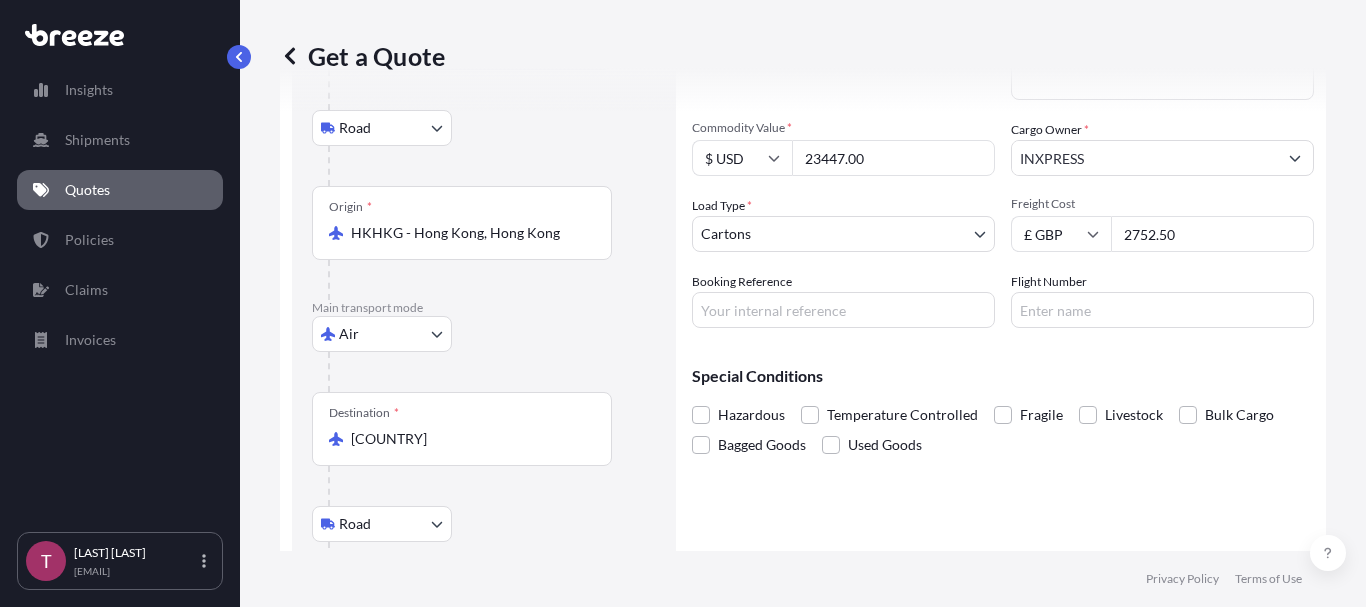 type on "2752.50" 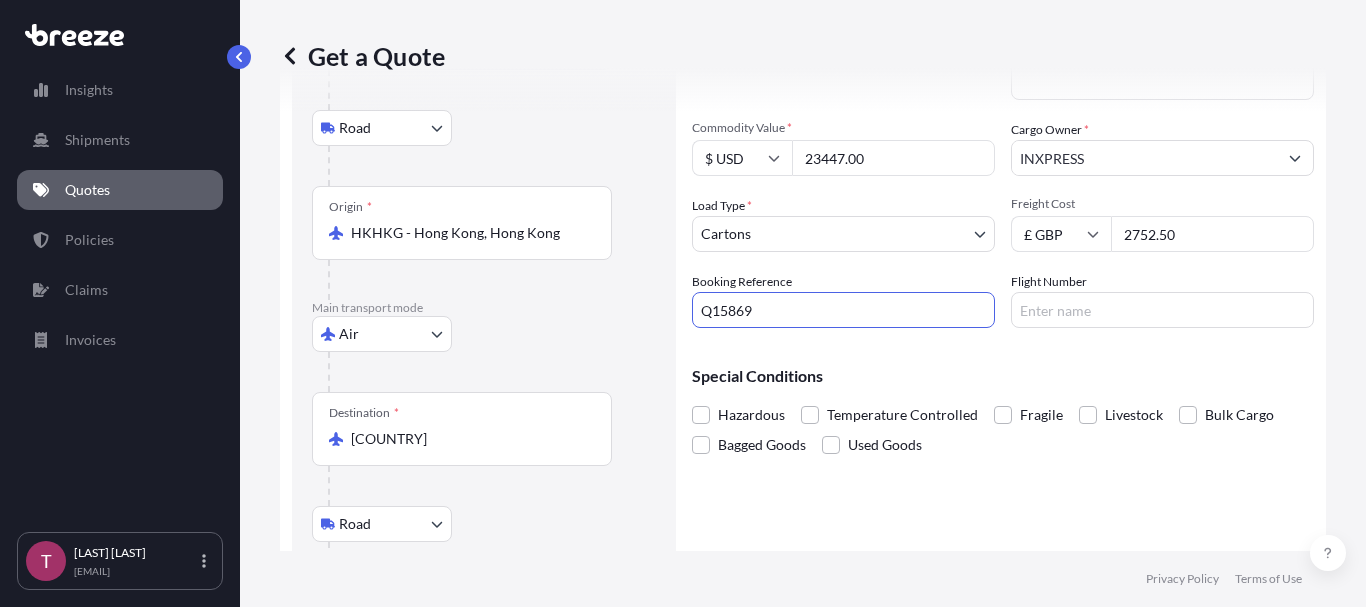 type on "Q15869" 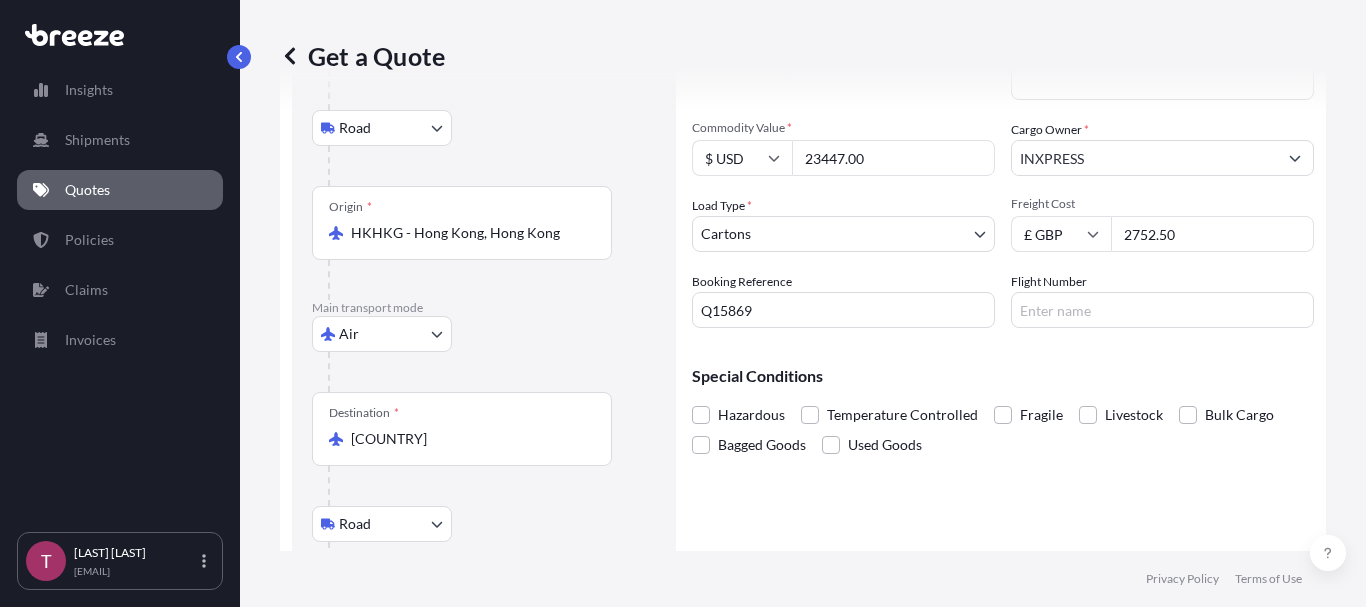 drag, startPoint x: 1147, startPoint y: 315, endPoint x: 1135, endPoint y: 320, distance: 13 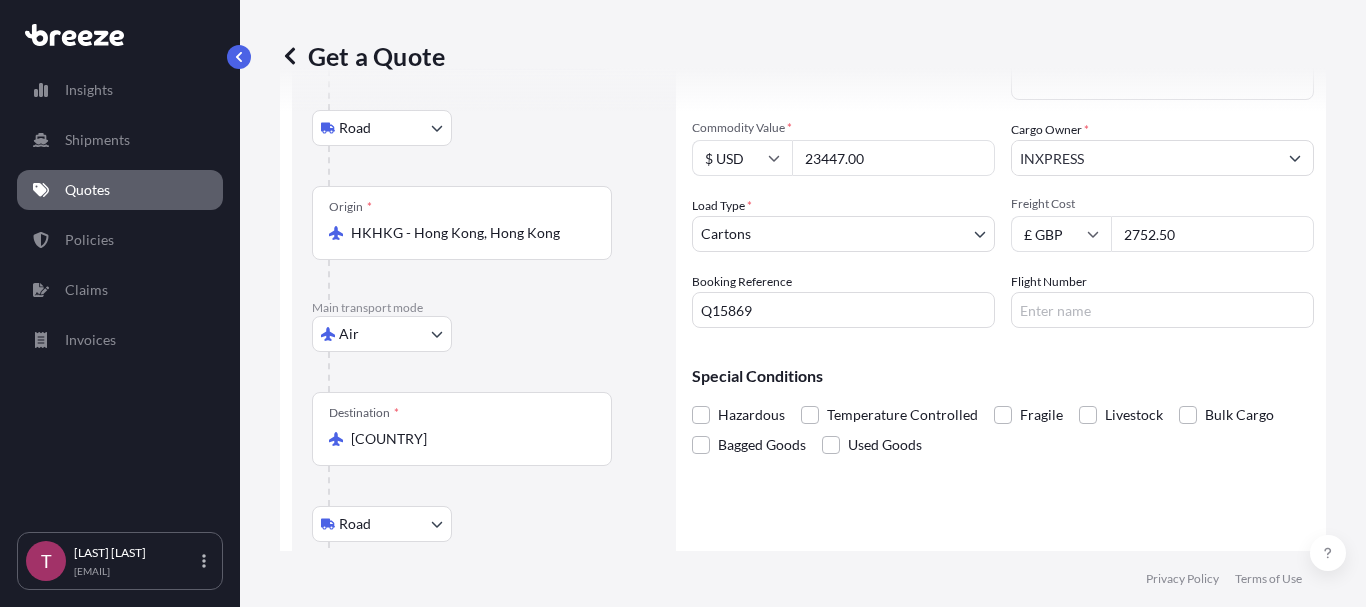 click on "Special Conditions Hazardous Temperature Controlled Fragile Livestock Bulk Cargo Bagged Goods Used Goods" at bounding box center (1003, 402) 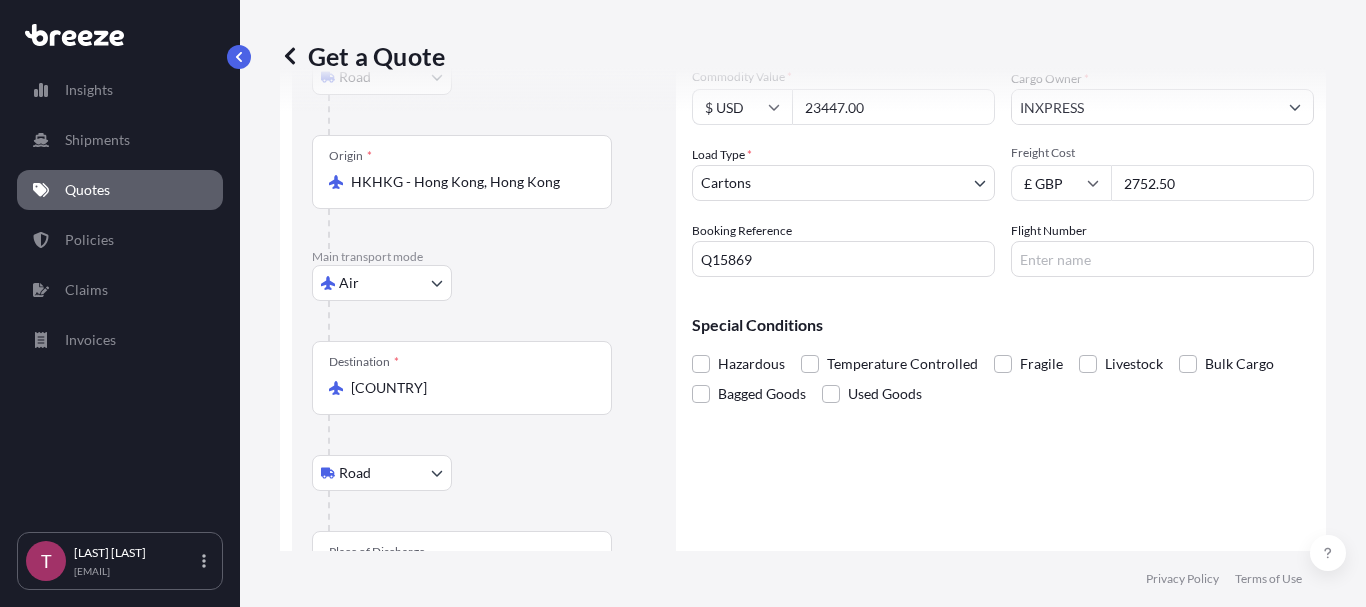 scroll, scrollTop: 337, scrollLeft: 0, axis: vertical 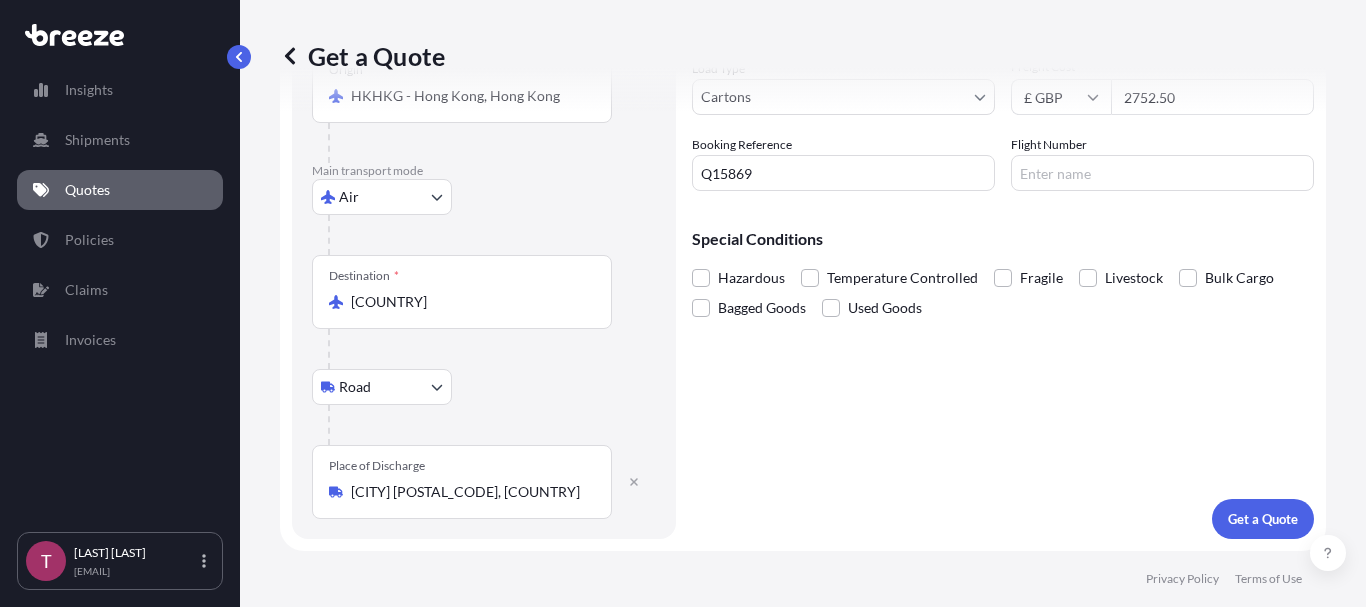 click on "Cargo Details Commodity Category * Photographic or Cinematographic Goods (Plates, Films) Commodity Description * CAMERA EQUIPMENT Commodity Value   * $ USD 23447.00 Cargo Owner * [COMPANY] Load Type * Cartons PALLET CONTAINER PARCELS CARTONS Freight Cost   £ GBP 2752.50 Booking Reference Q15869 Flight Number Special Conditions Hazardous Temperature Controlled Fragile Livestock Bulk Cargo Bagged Goods Used Goods Get a Quote" at bounding box center [1003, 163] 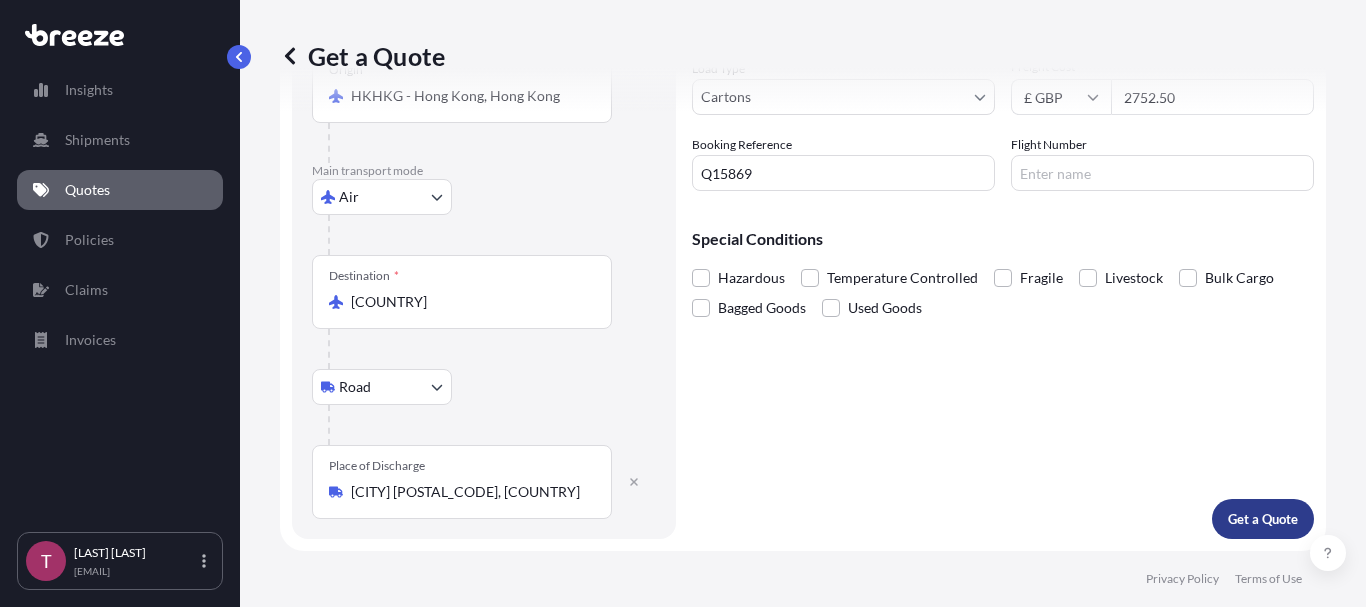 click on "Get a Quote" at bounding box center (1263, 519) 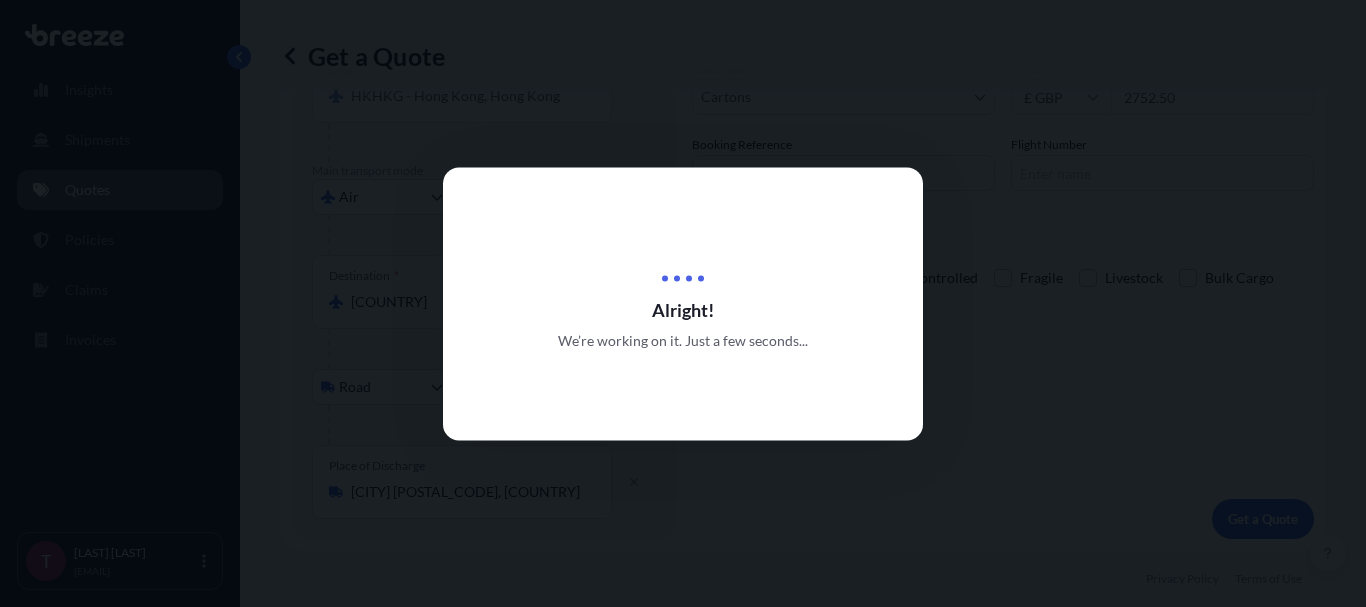 scroll, scrollTop: 0, scrollLeft: 0, axis: both 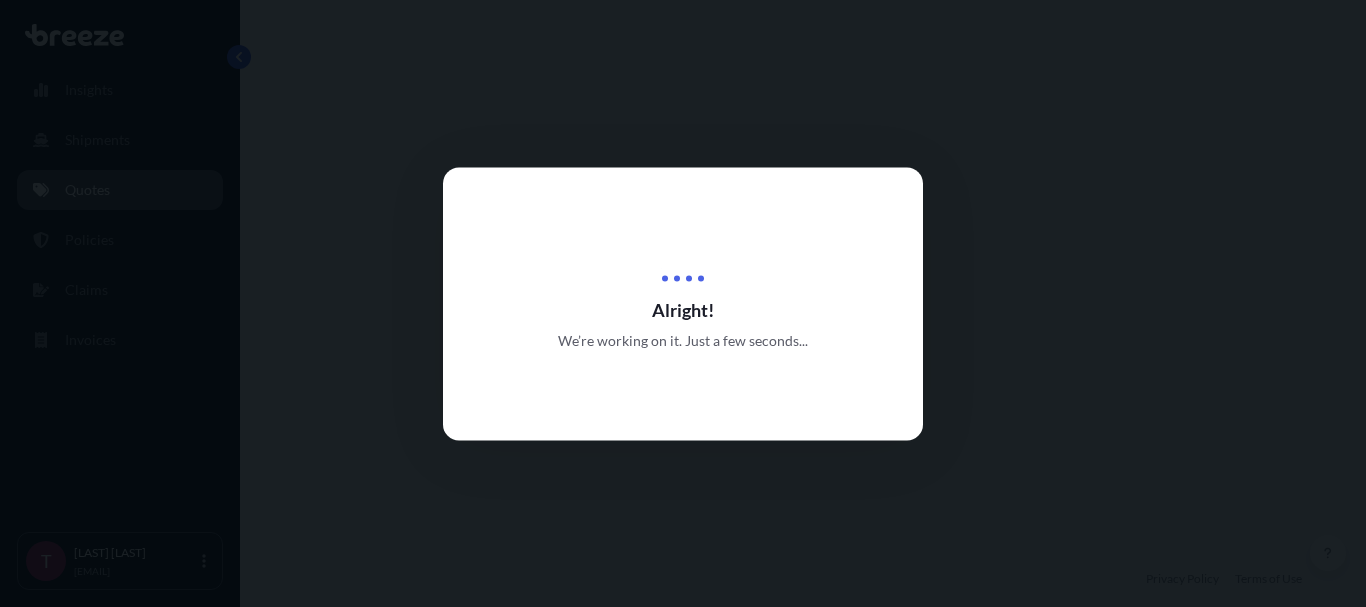 select on "Road" 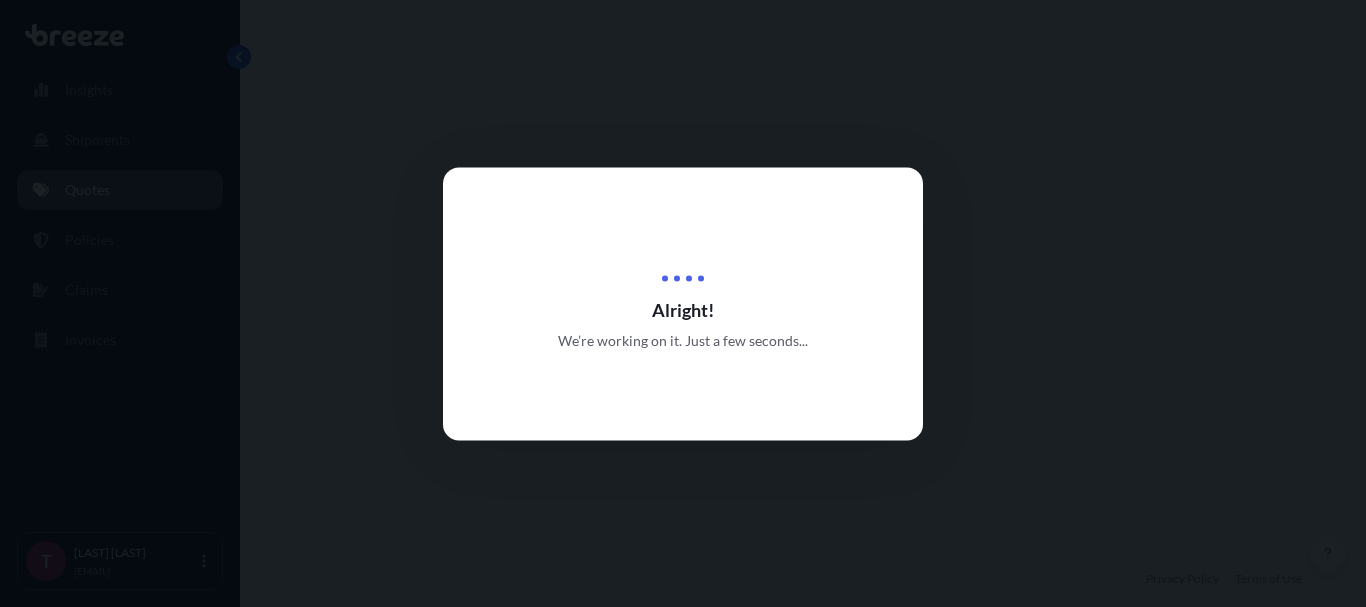 select on "Air" 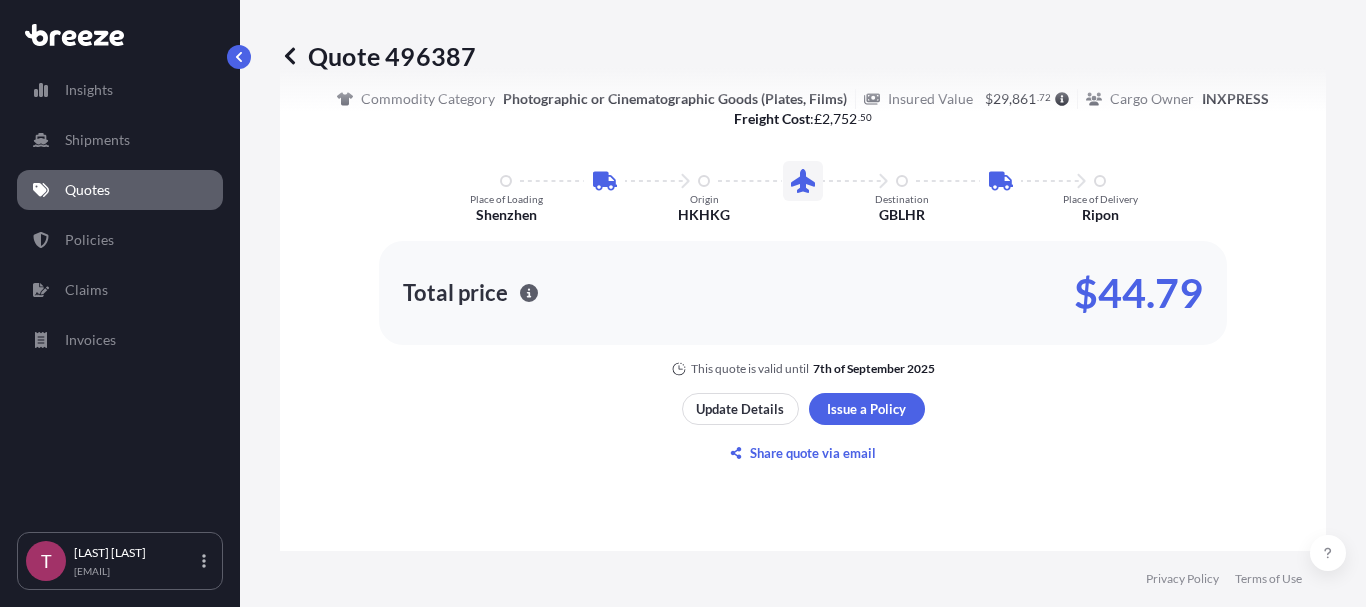 scroll, scrollTop: 1300, scrollLeft: 0, axis: vertical 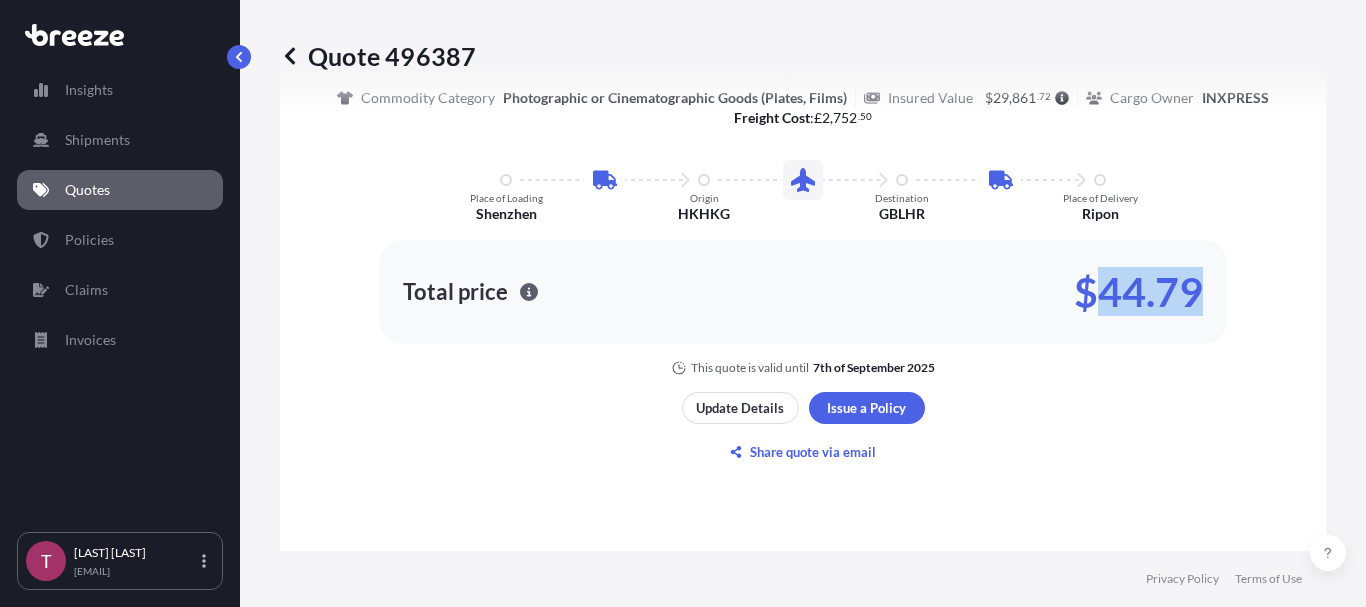 drag, startPoint x: 1171, startPoint y: 267, endPoint x: 1081, endPoint y: 277, distance: 90.55385 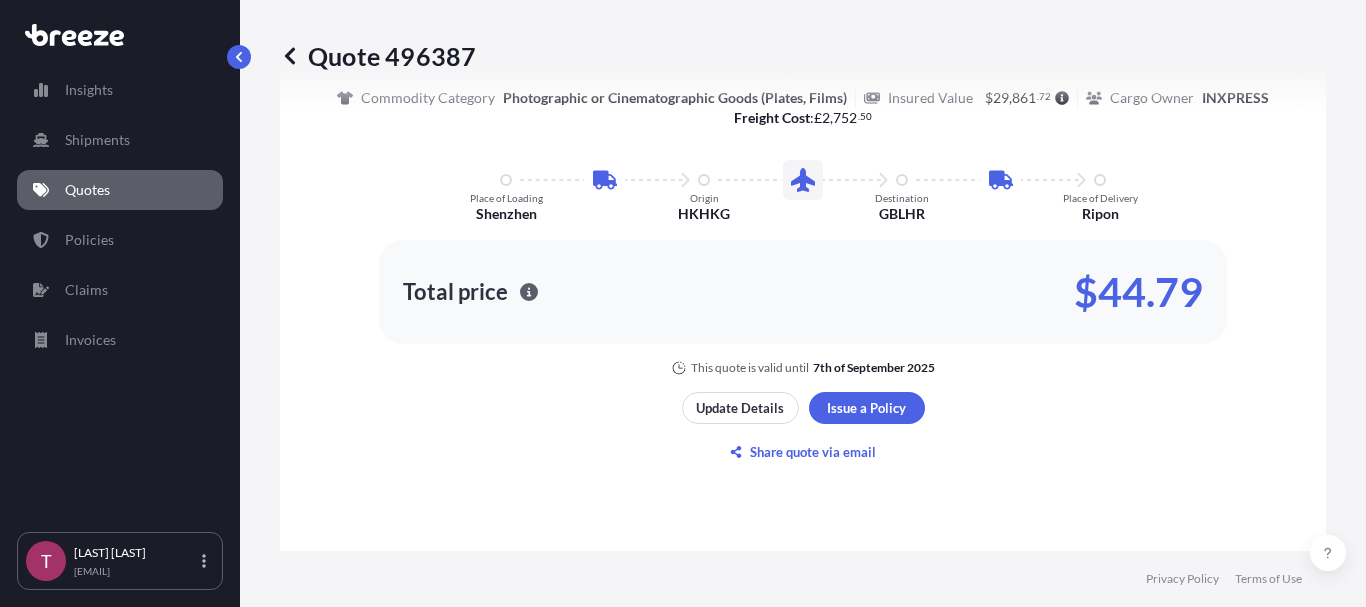 click on "Total price $44.79" at bounding box center [803, 292] 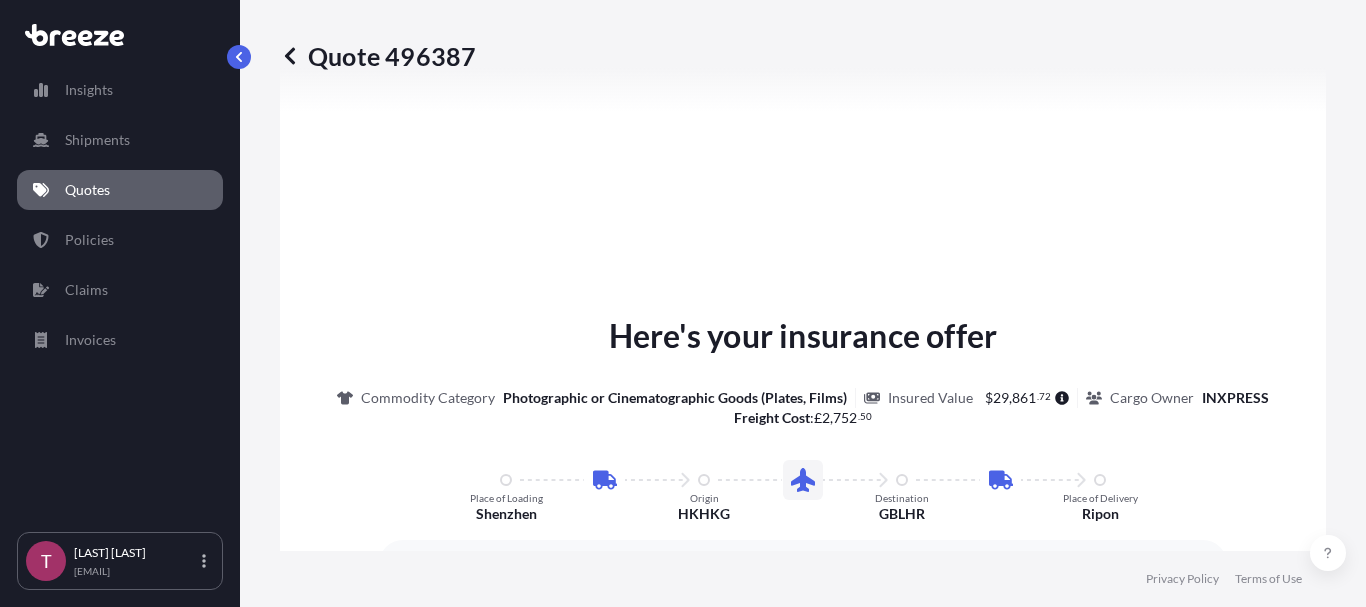 scroll, scrollTop: 1200, scrollLeft: 0, axis: vertical 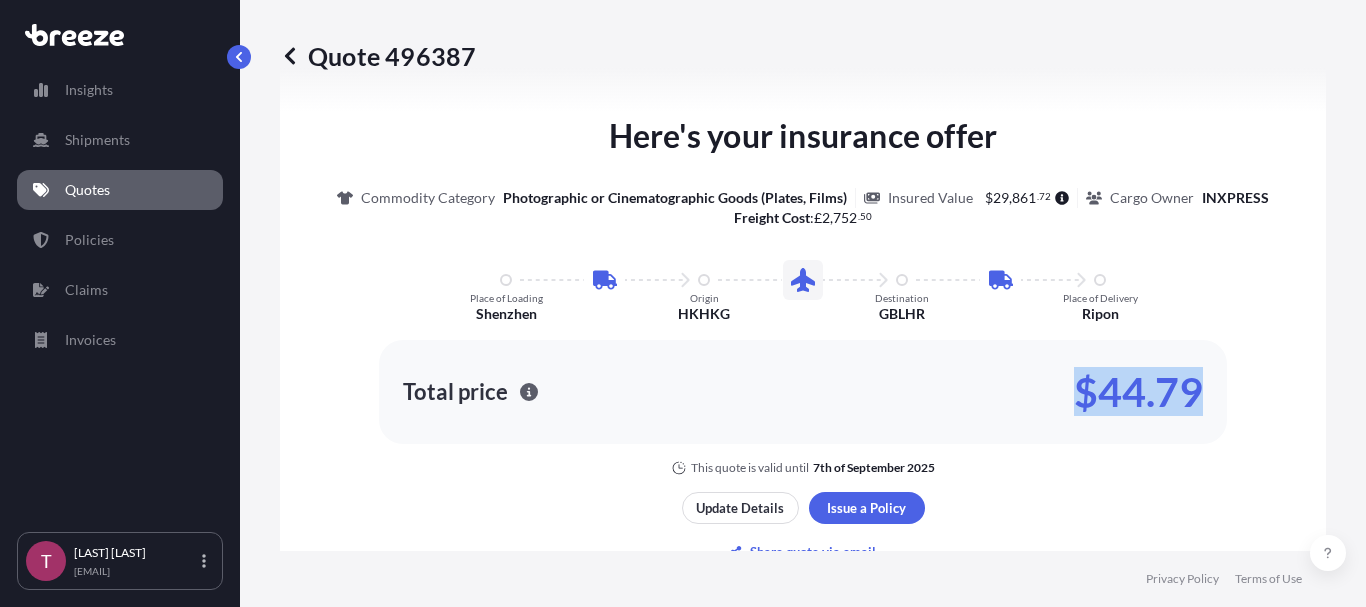 drag, startPoint x: 1249, startPoint y: 383, endPoint x: 1048, endPoint y: 358, distance: 202.54877 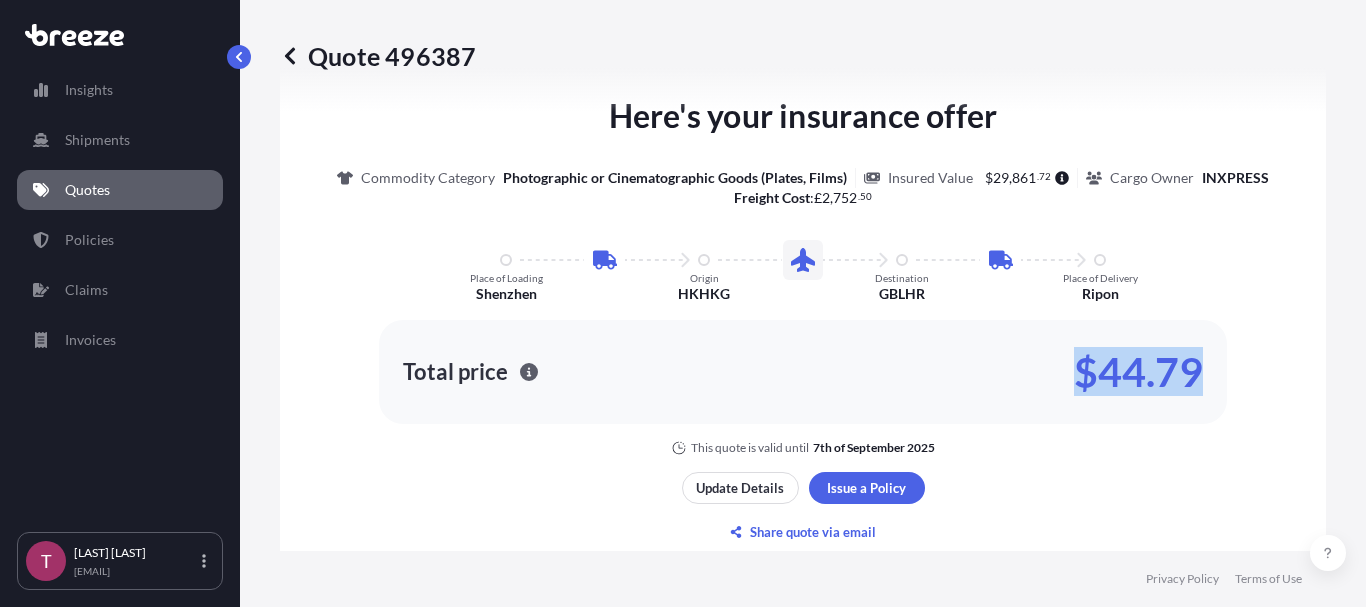 scroll, scrollTop: 1100, scrollLeft: 0, axis: vertical 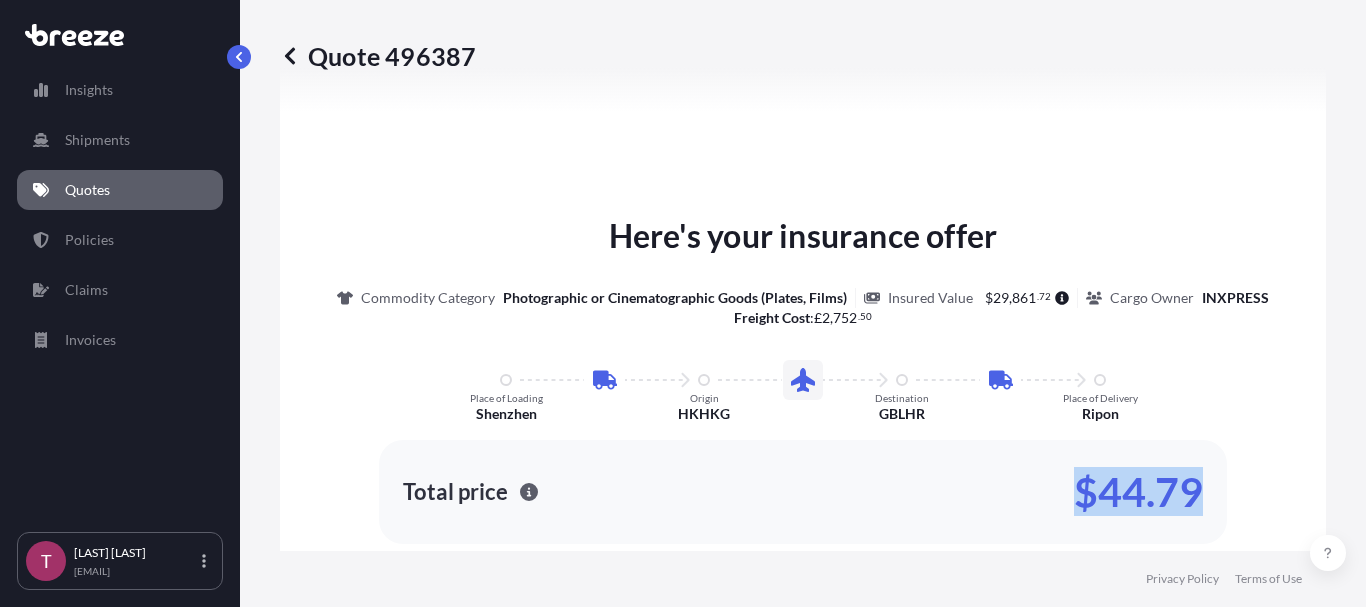 click on "Here's your insurance offer Commodity Category Photographic or Cinematographic Goods (Plates, Films) Insured Value $ 29 , 861 . 72 Cargo Owner [COMPANY] Freight Cost :  £ 2 , 752 . 50 Place of Loading [CITY] Origin HKHKG Destination GBLHR Place of Delivery [CITY] Total price $44.79 This quote is valid until 7th of September 2025" at bounding box center [803, 394] 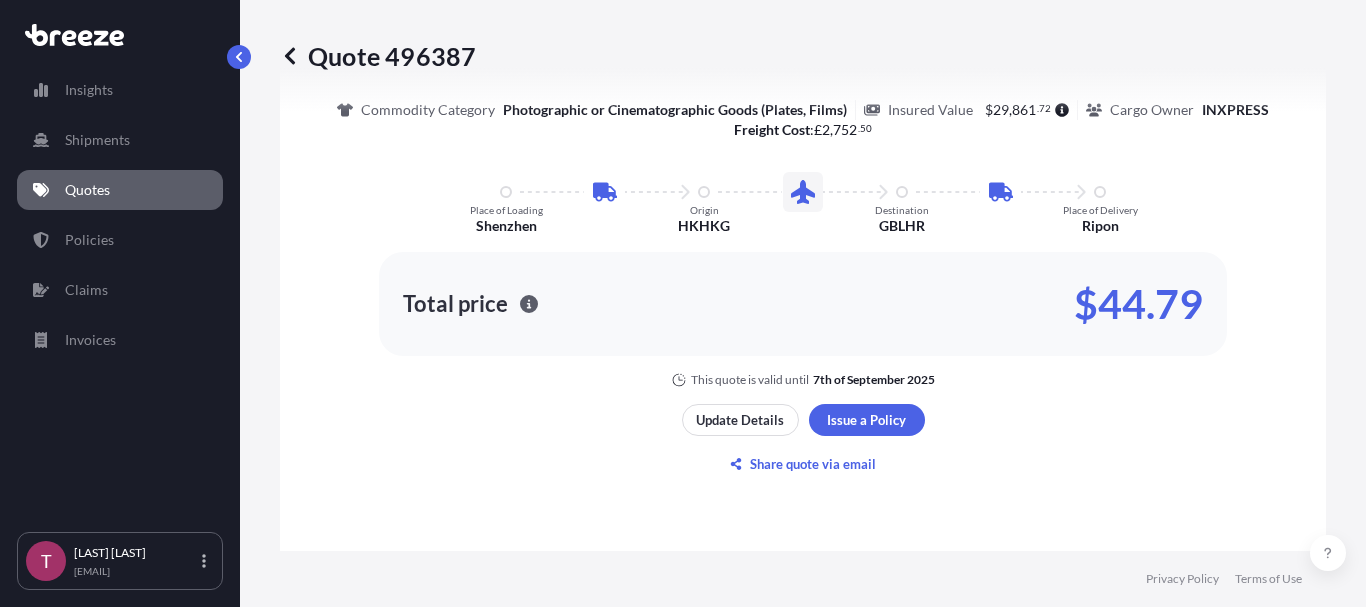 scroll, scrollTop: 1300, scrollLeft: 0, axis: vertical 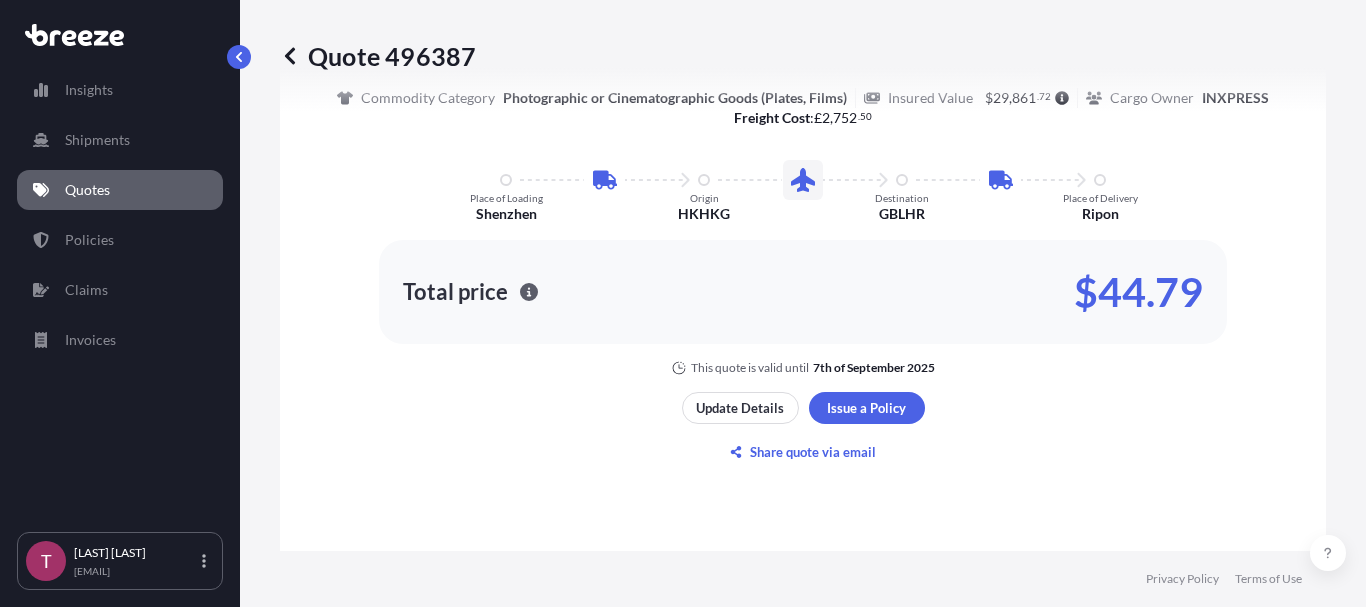 drag, startPoint x: 1207, startPoint y: 304, endPoint x: 1032, endPoint y: 304, distance: 175 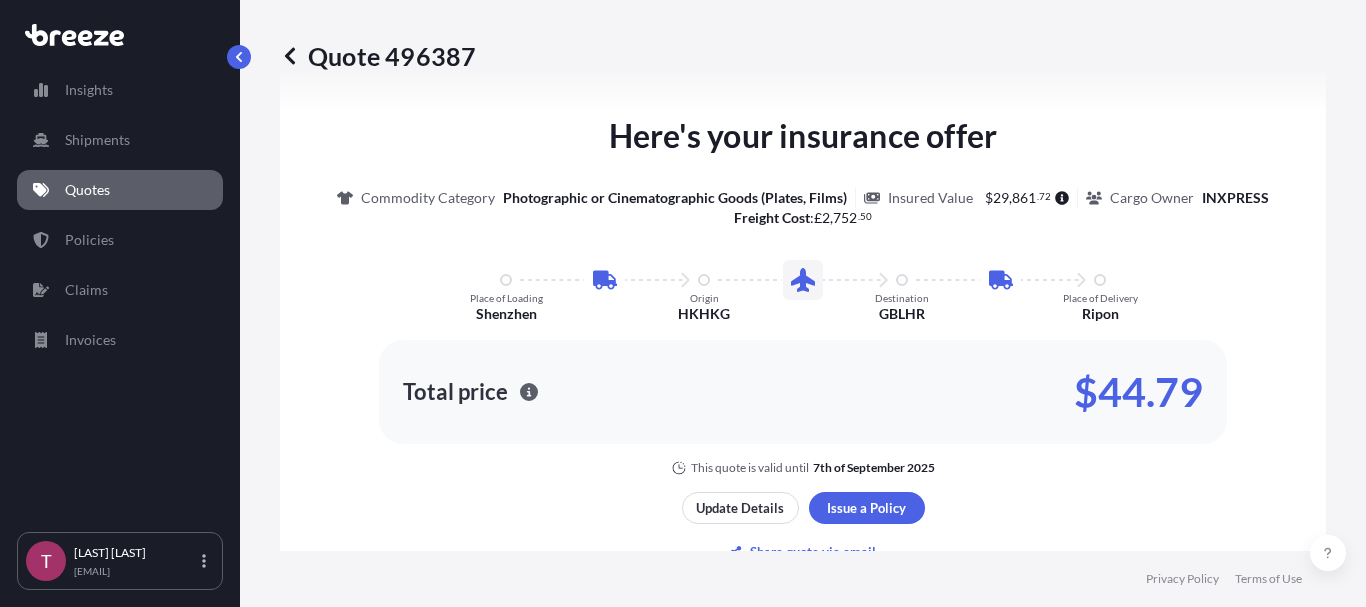 scroll, scrollTop: 1300, scrollLeft: 0, axis: vertical 